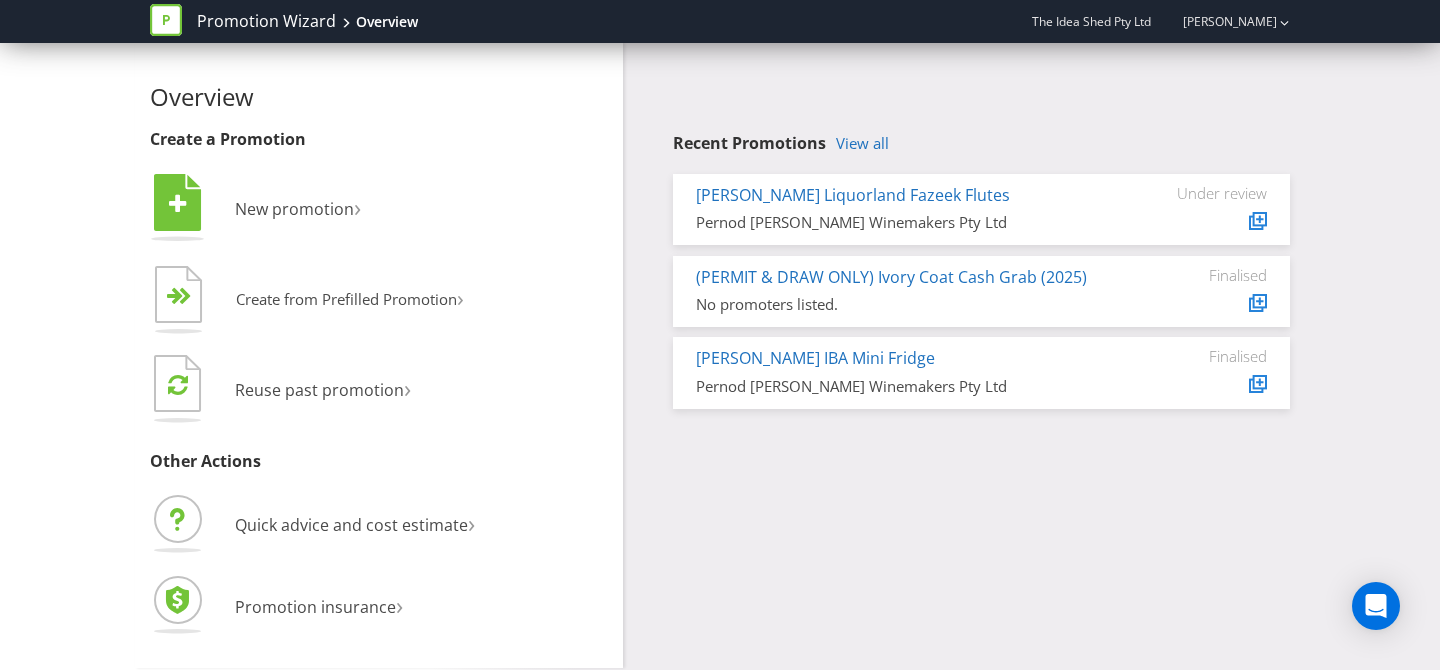 scroll, scrollTop: 0, scrollLeft: 0, axis: both 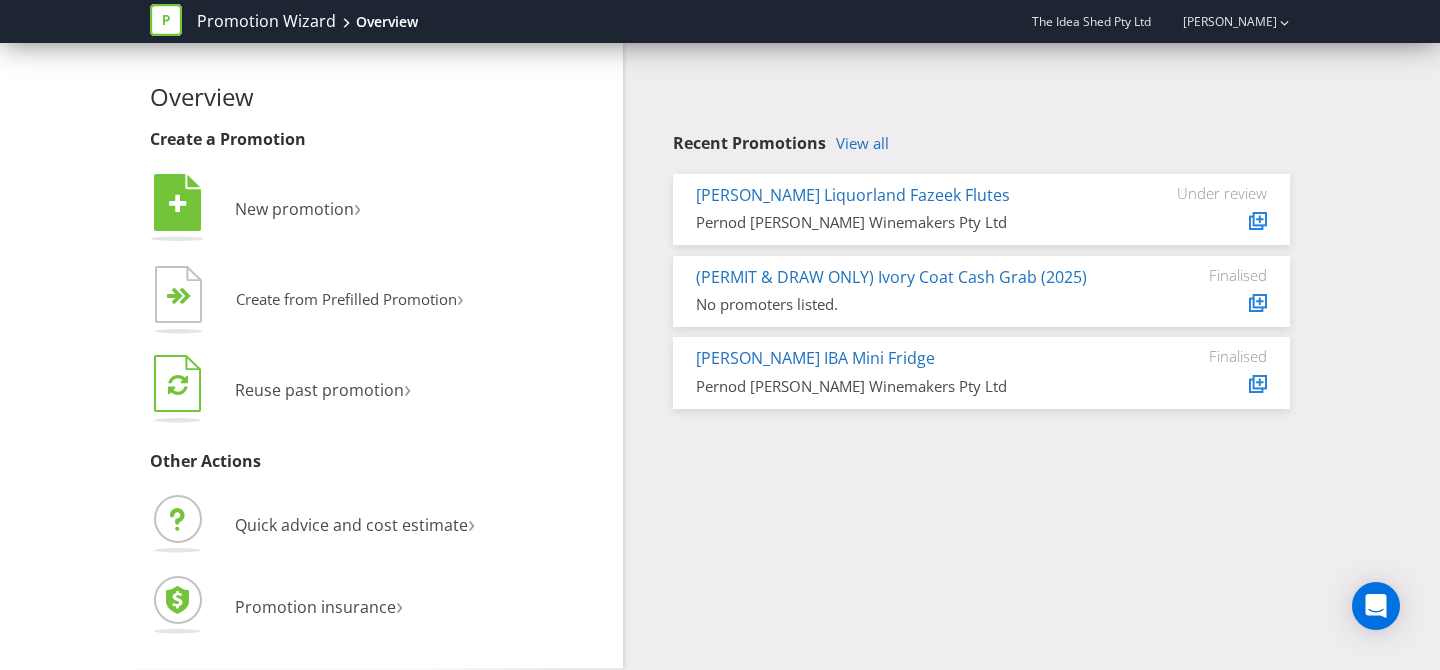 click on " Reuse past promotion  ›" at bounding box center (379, 391) 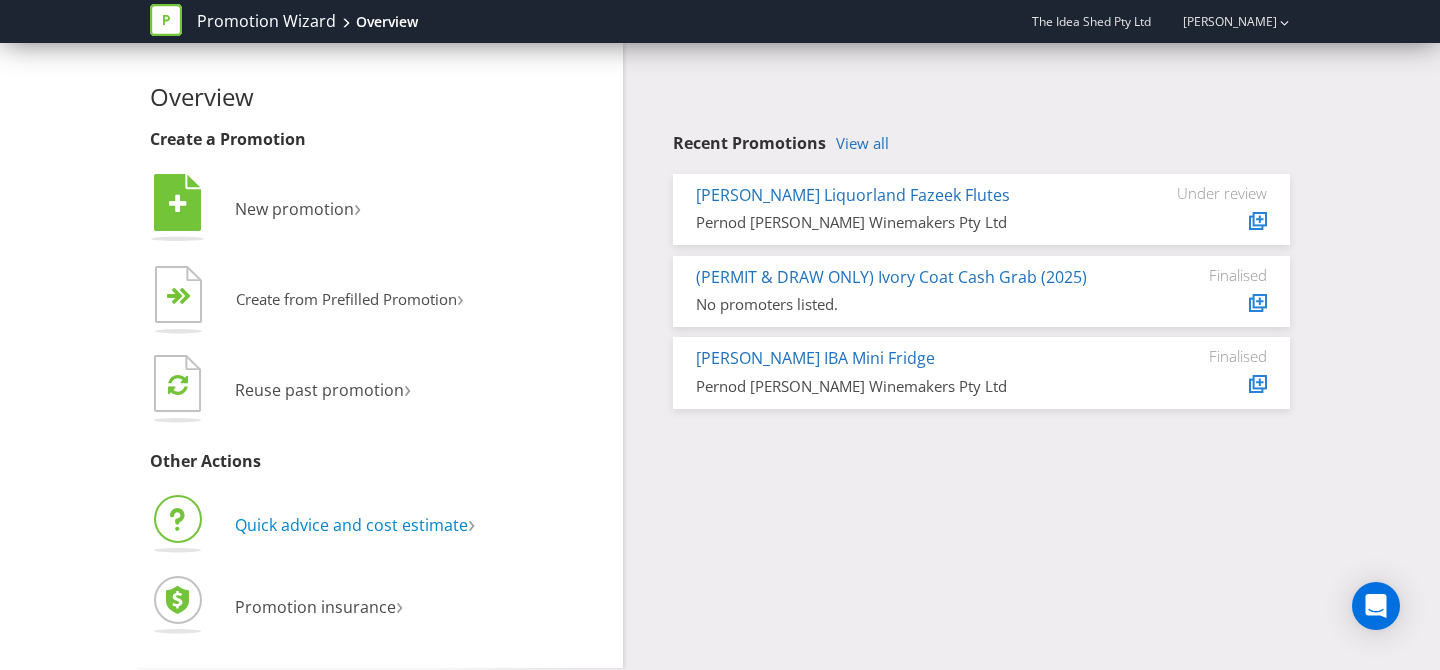 click on "Quick advice and cost estimate" at bounding box center (351, 525) 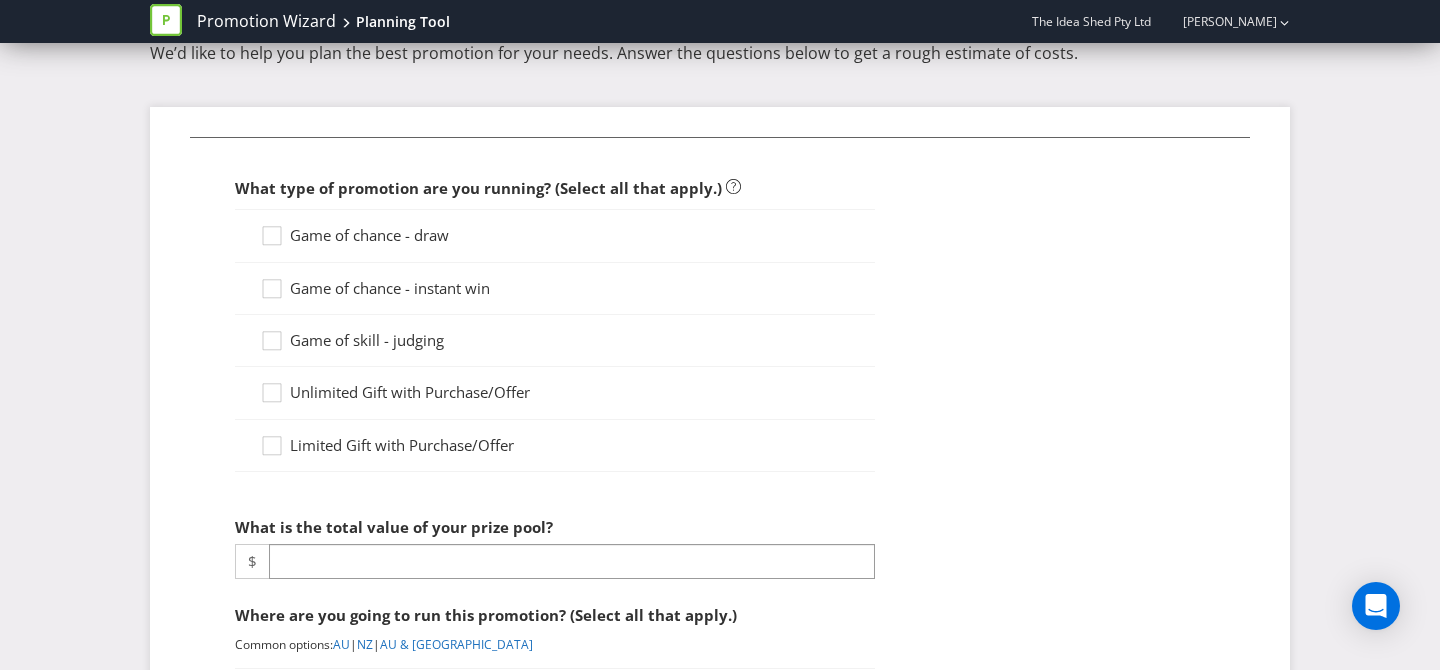 click on "Game of chance - draw" at bounding box center (369, 235) 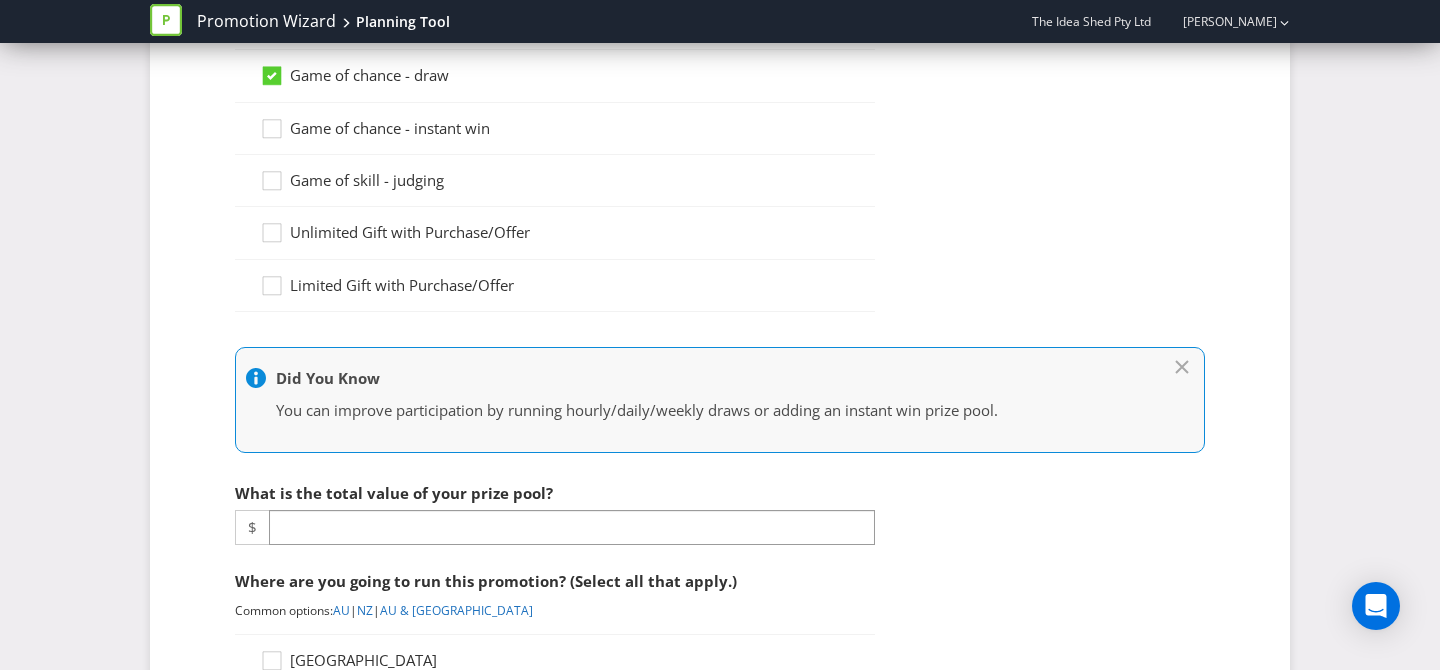 scroll, scrollTop: 362, scrollLeft: 0, axis: vertical 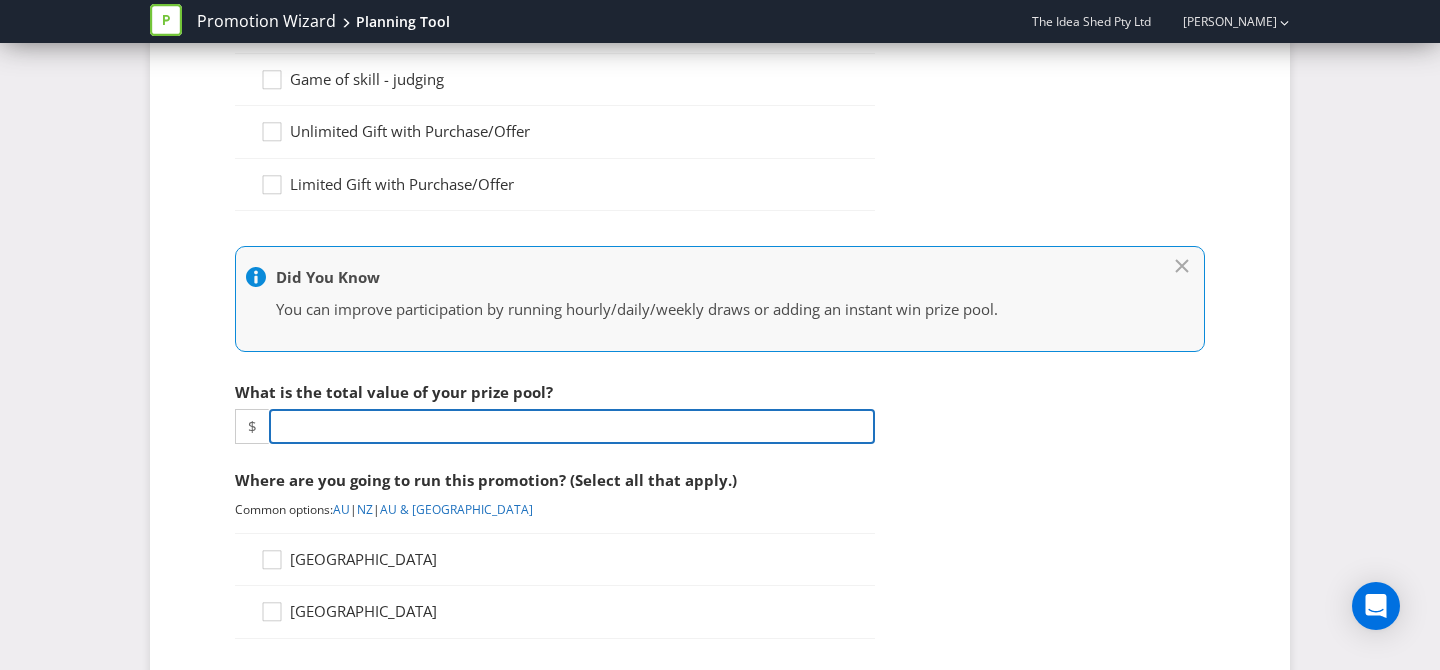 click at bounding box center (572, 426) 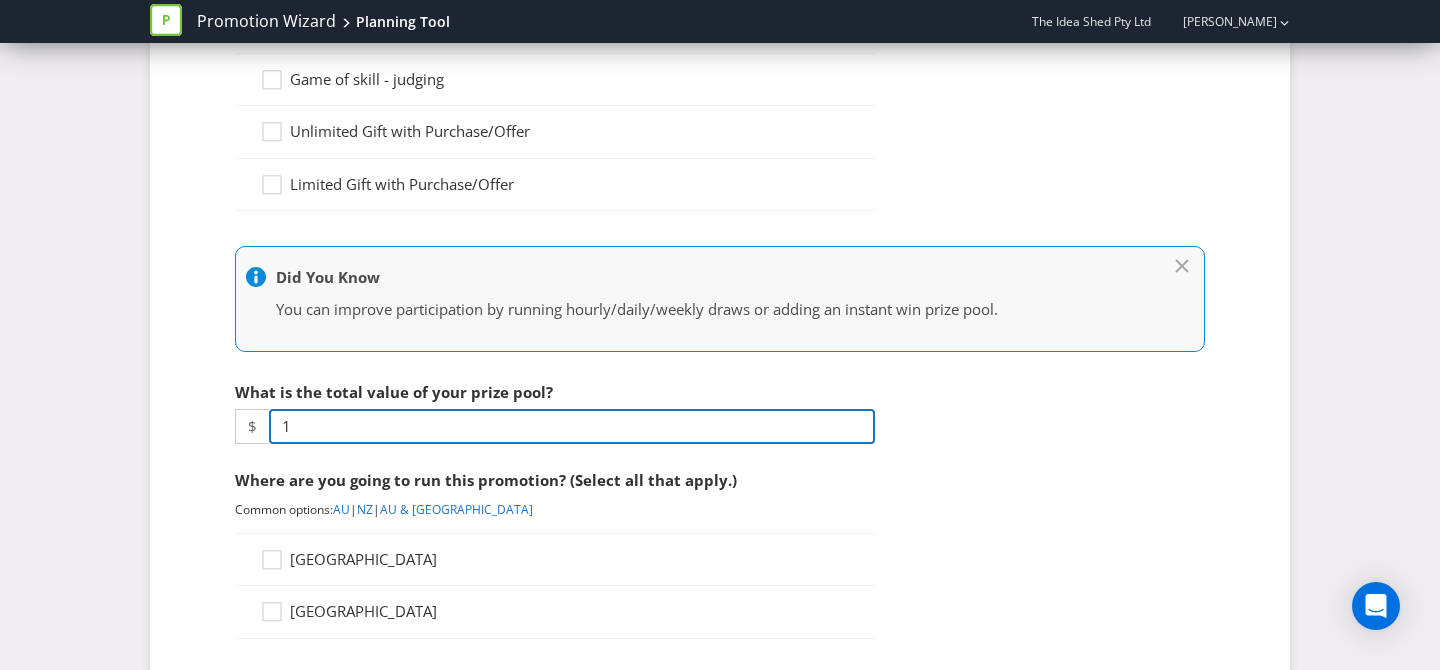 type on "10" 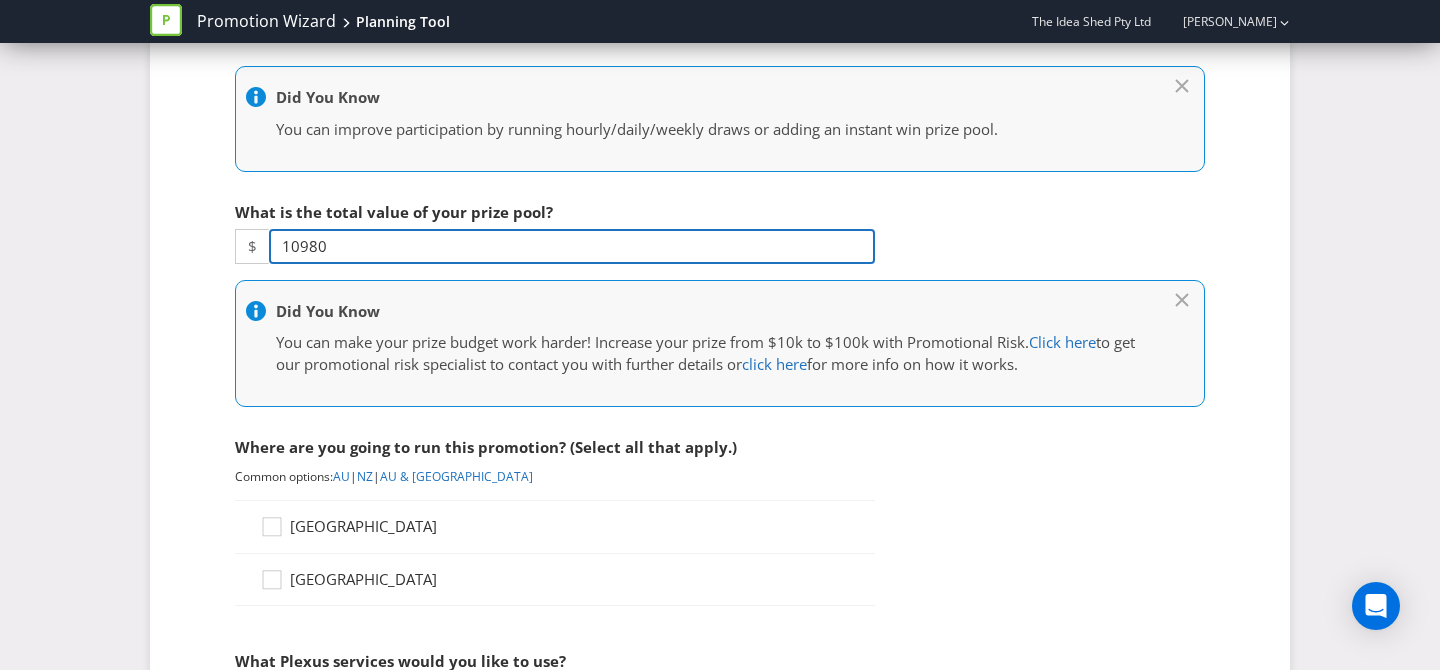 scroll, scrollTop: 561, scrollLeft: 0, axis: vertical 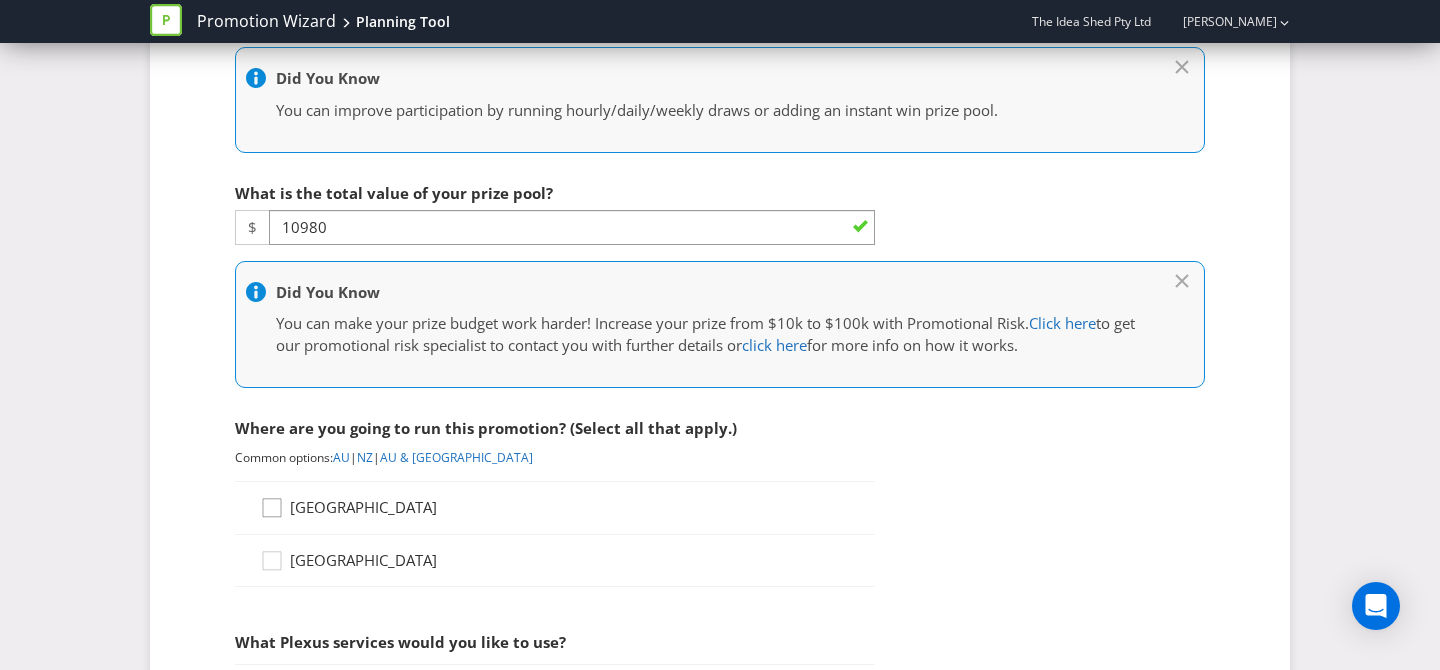 click 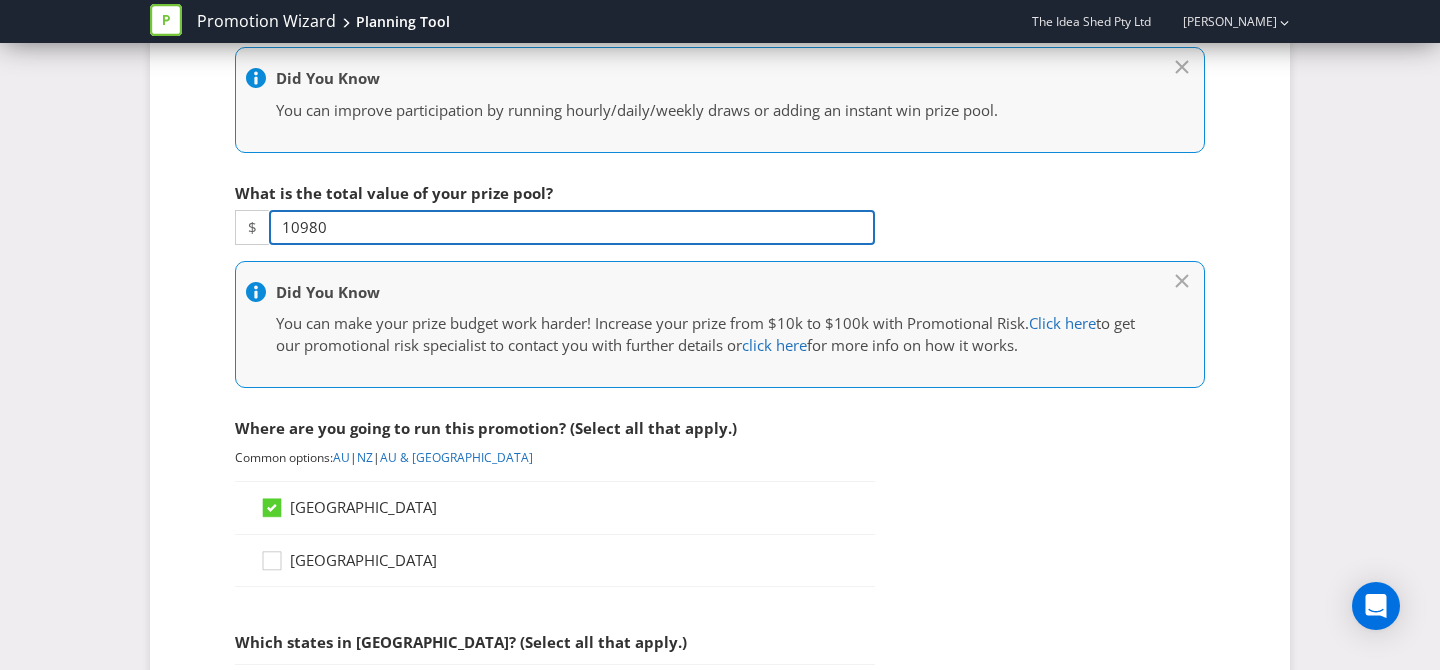 click on "10980" at bounding box center (572, 227) 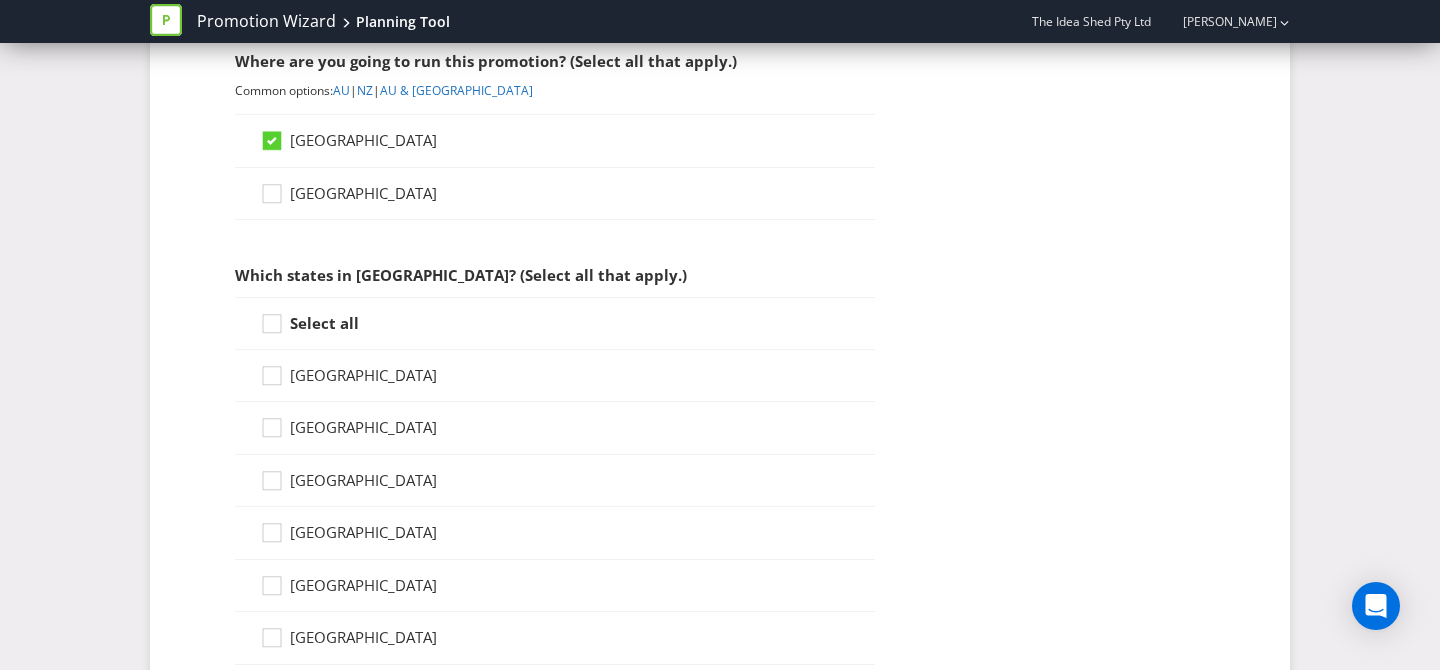 type on "10890" 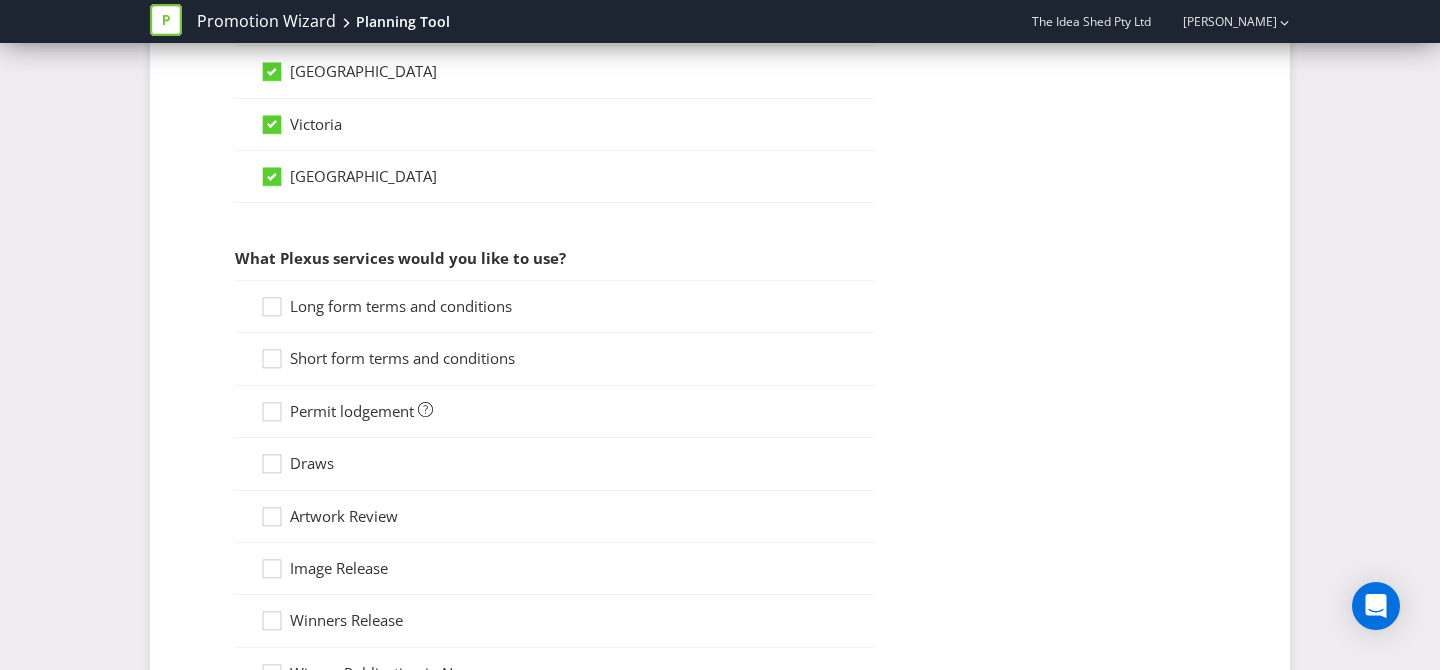 scroll, scrollTop: 1524, scrollLeft: 0, axis: vertical 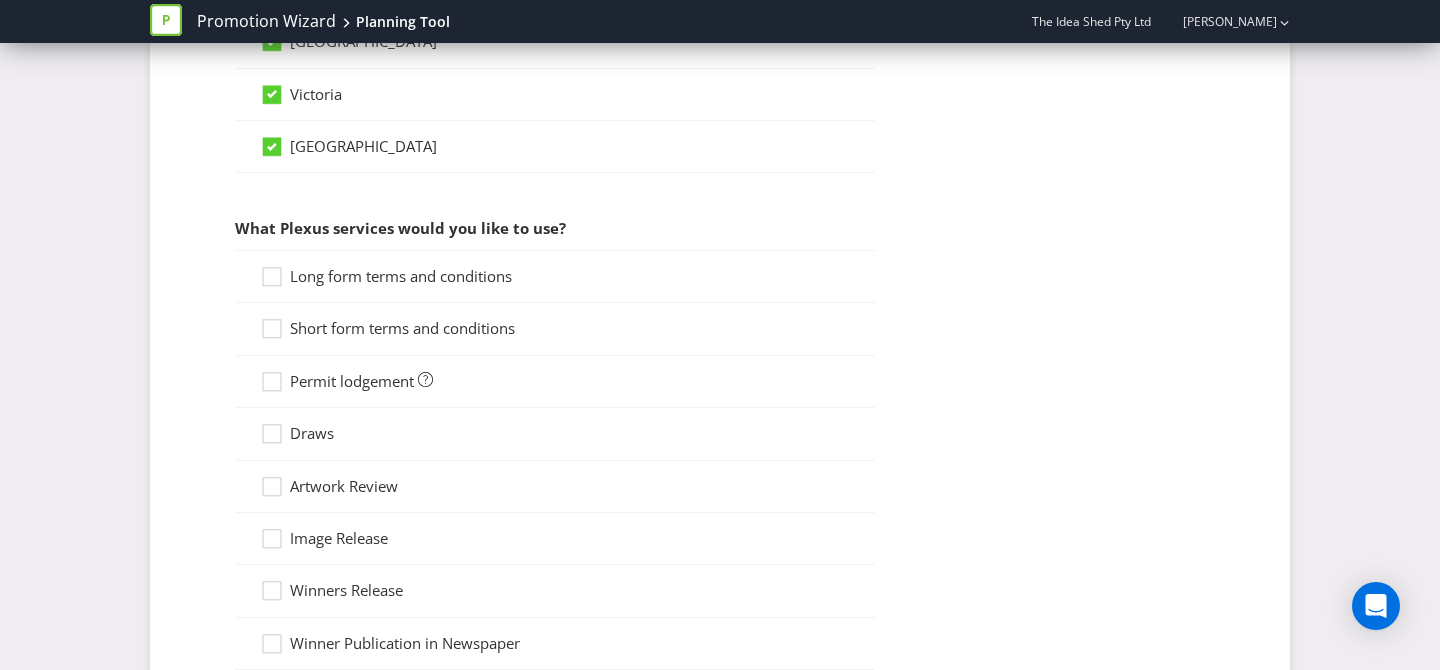click on "Long form terms and conditions" at bounding box center [401, 276] 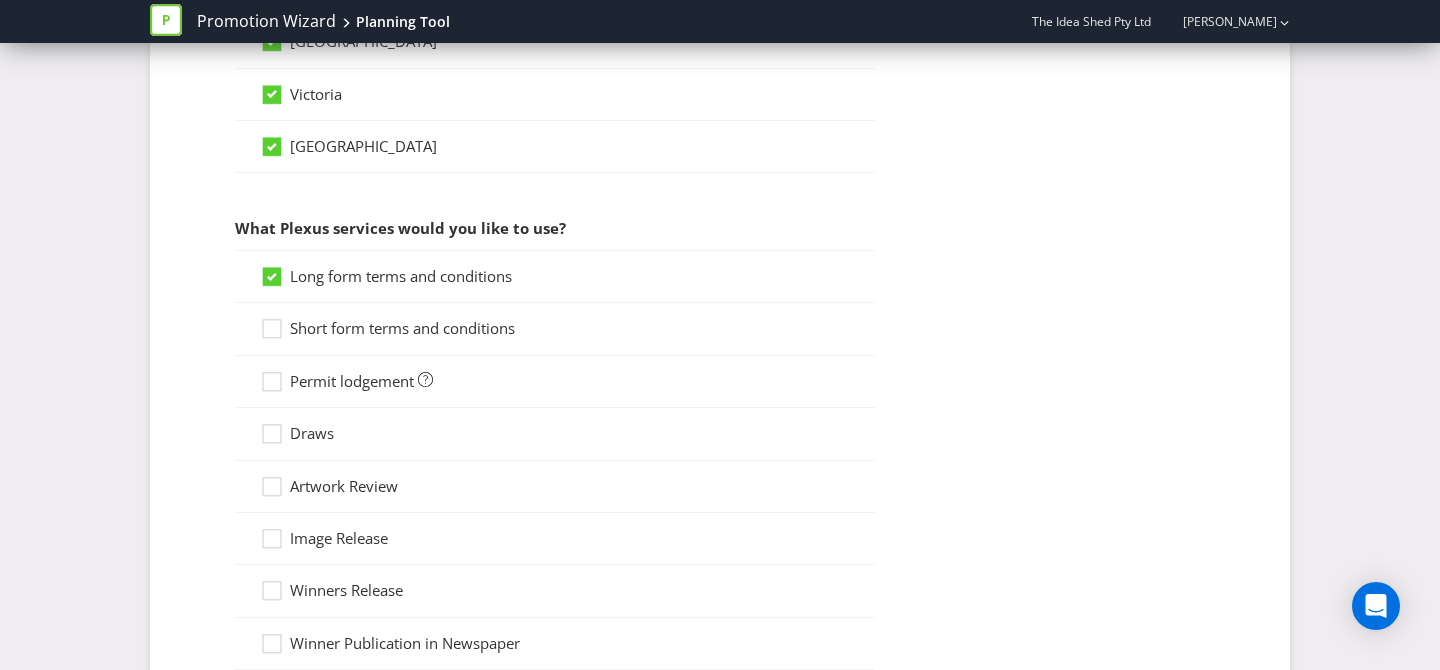 click on "Short form terms and conditions" at bounding box center [402, 328] 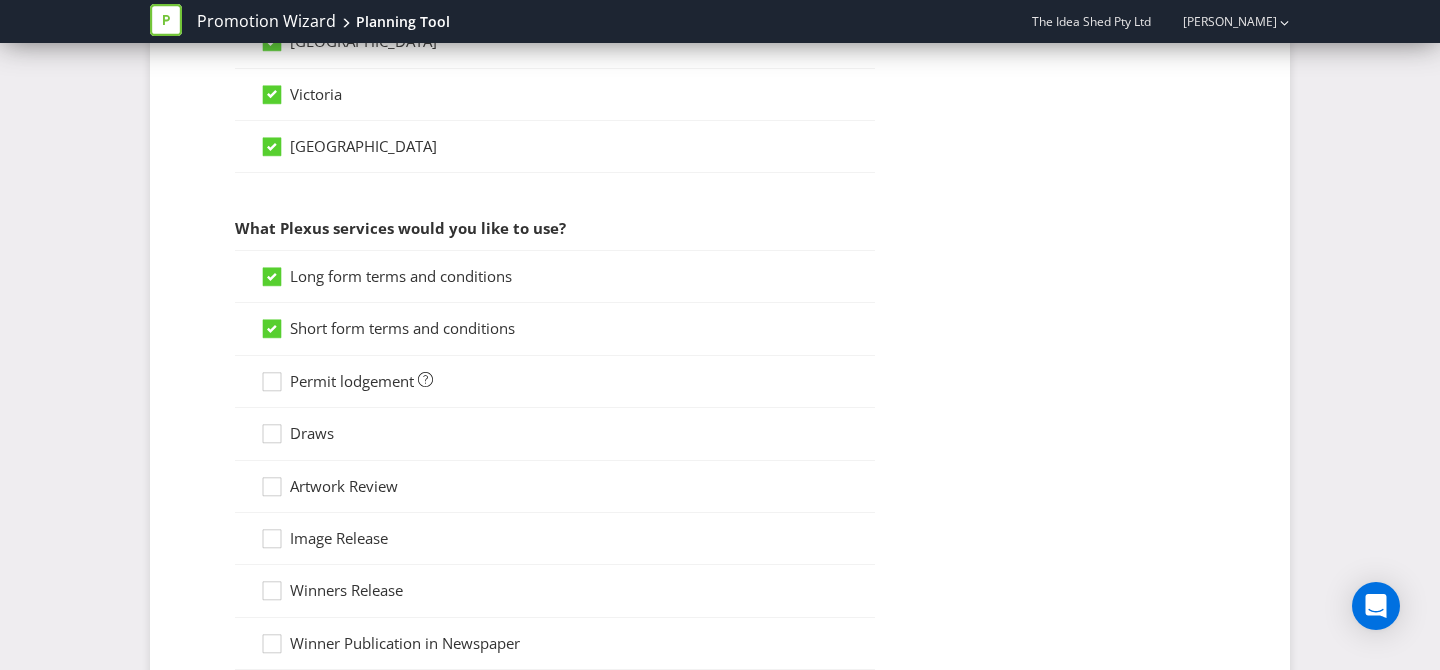 click on "Permit lodgement" at bounding box center [352, 381] 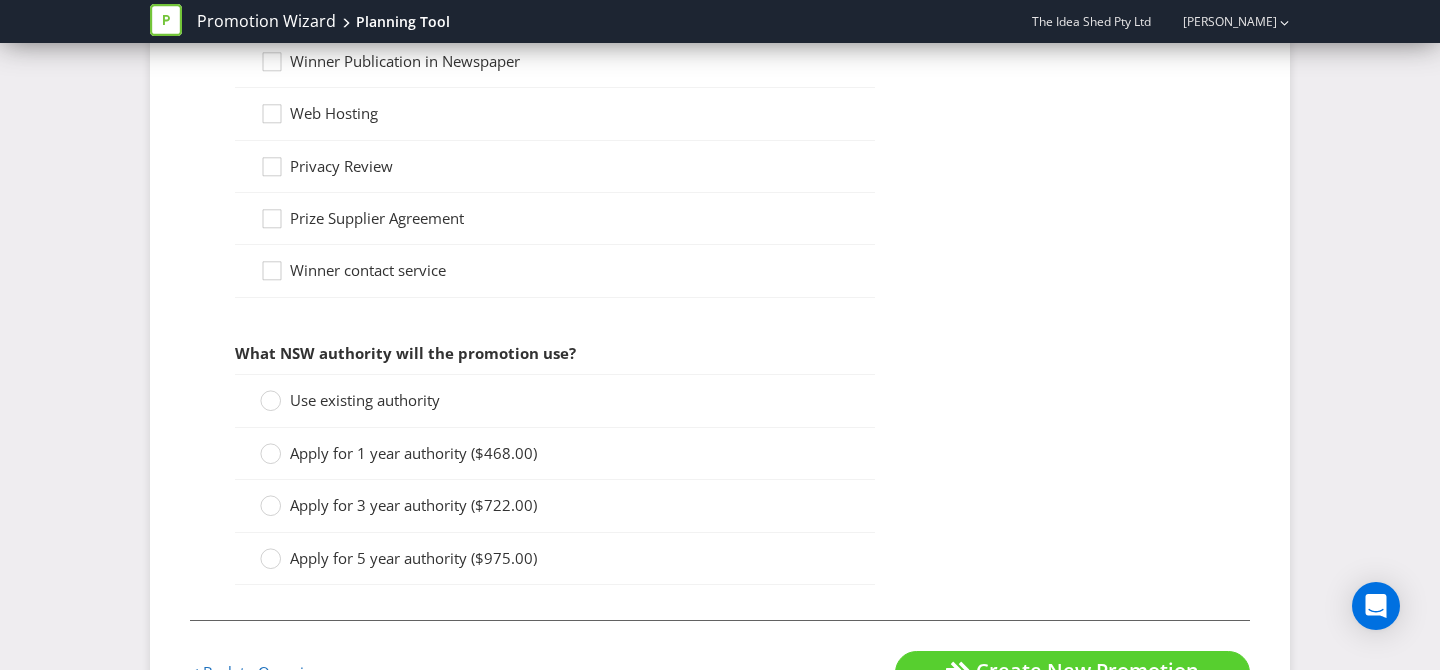 scroll, scrollTop: 2189, scrollLeft: 0, axis: vertical 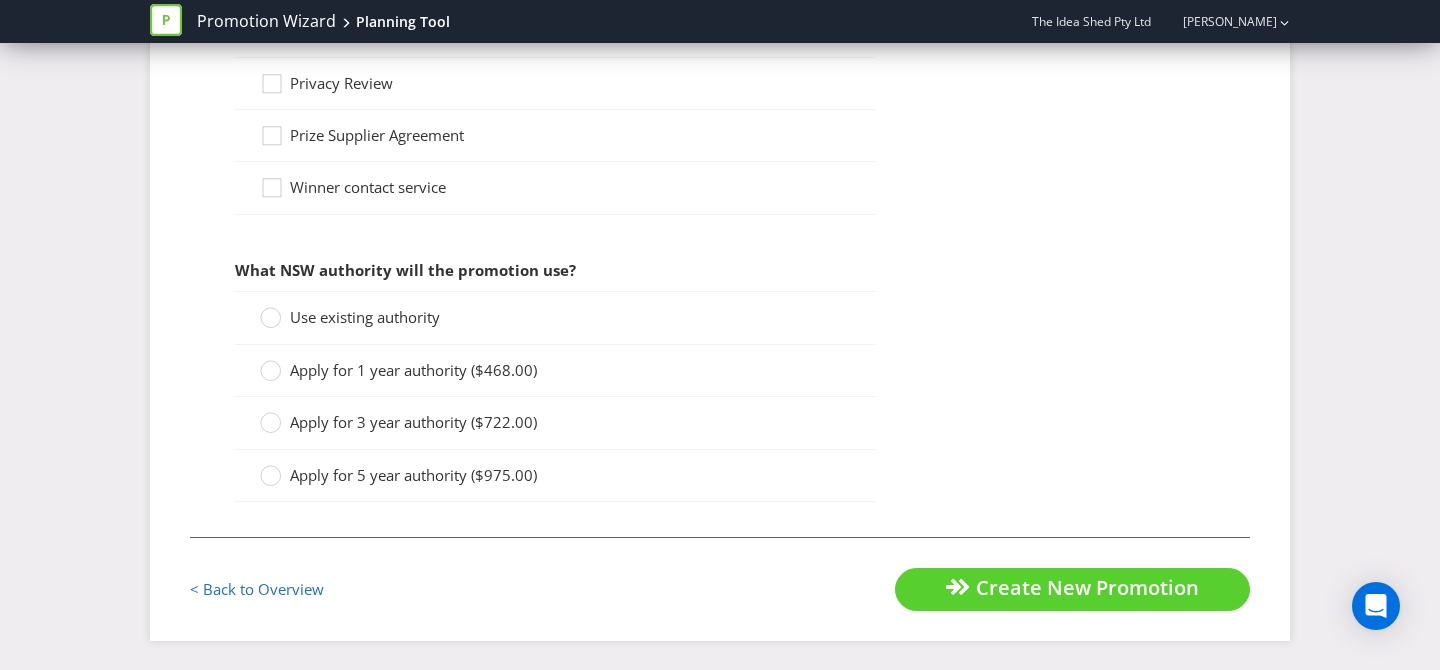click on "Use existing authority" at bounding box center [365, 317] 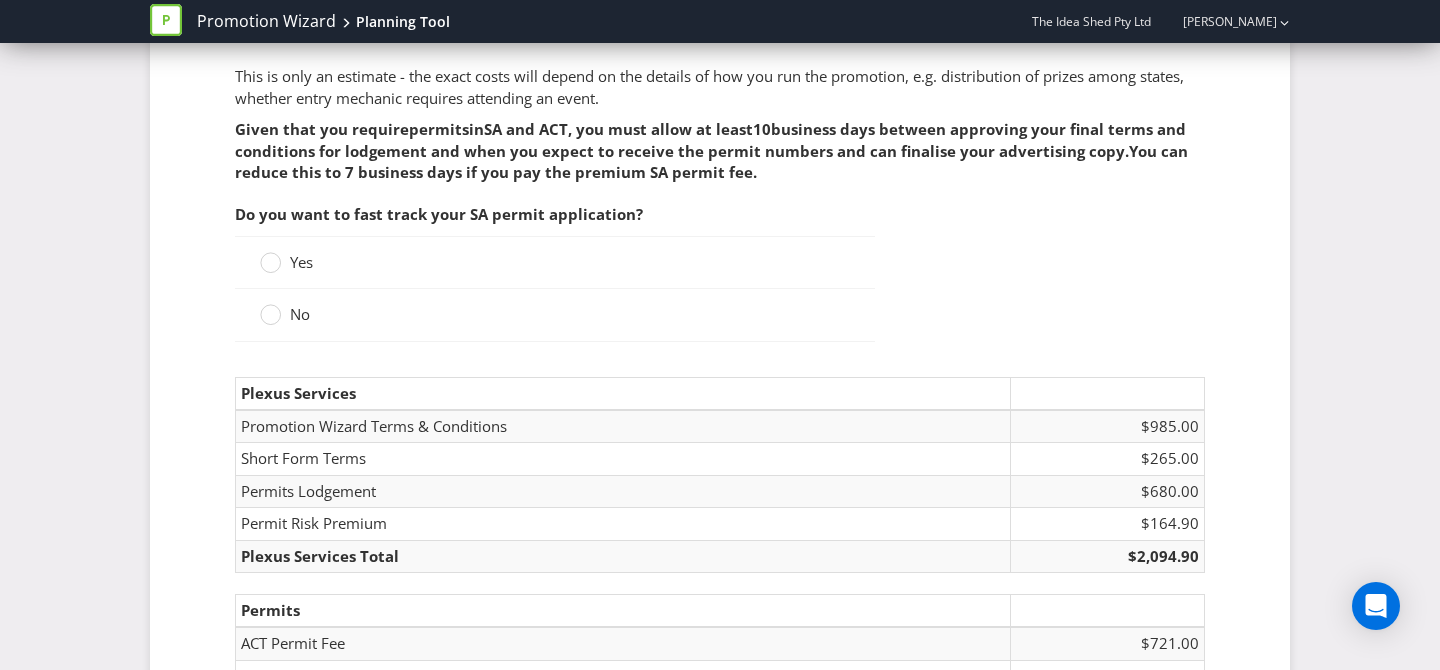 scroll, scrollTop: 2753, scrollLeft: 0, axis: vertical 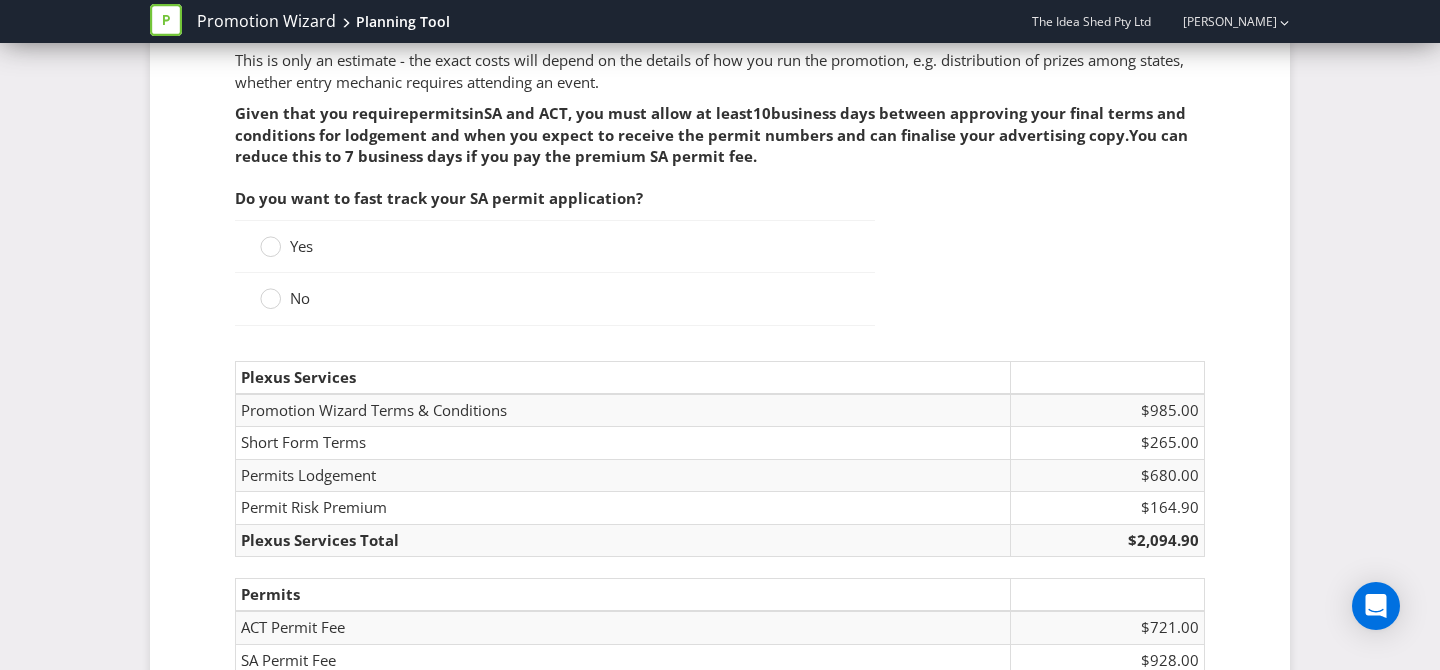 click on "Yes" at bounding box center [288, 246] 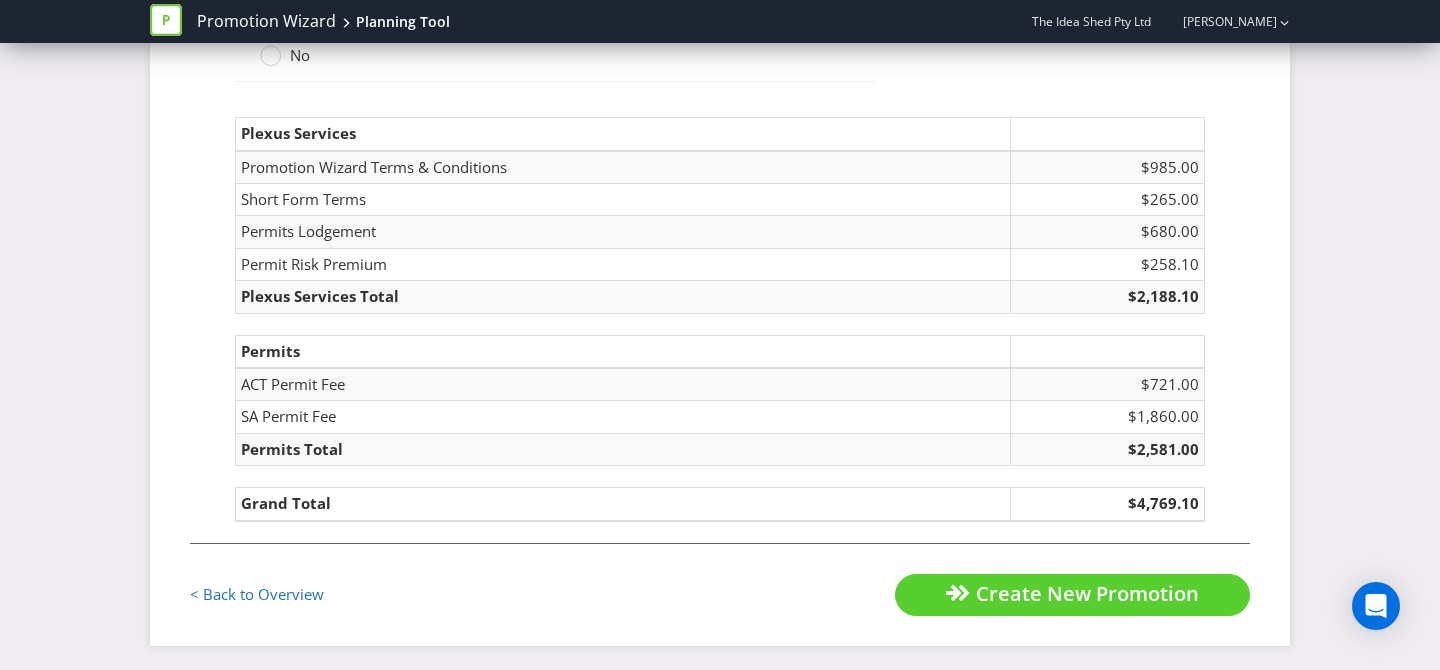 scroll, scrollTop: 2976, scrollLeft: 0, axis: vertical 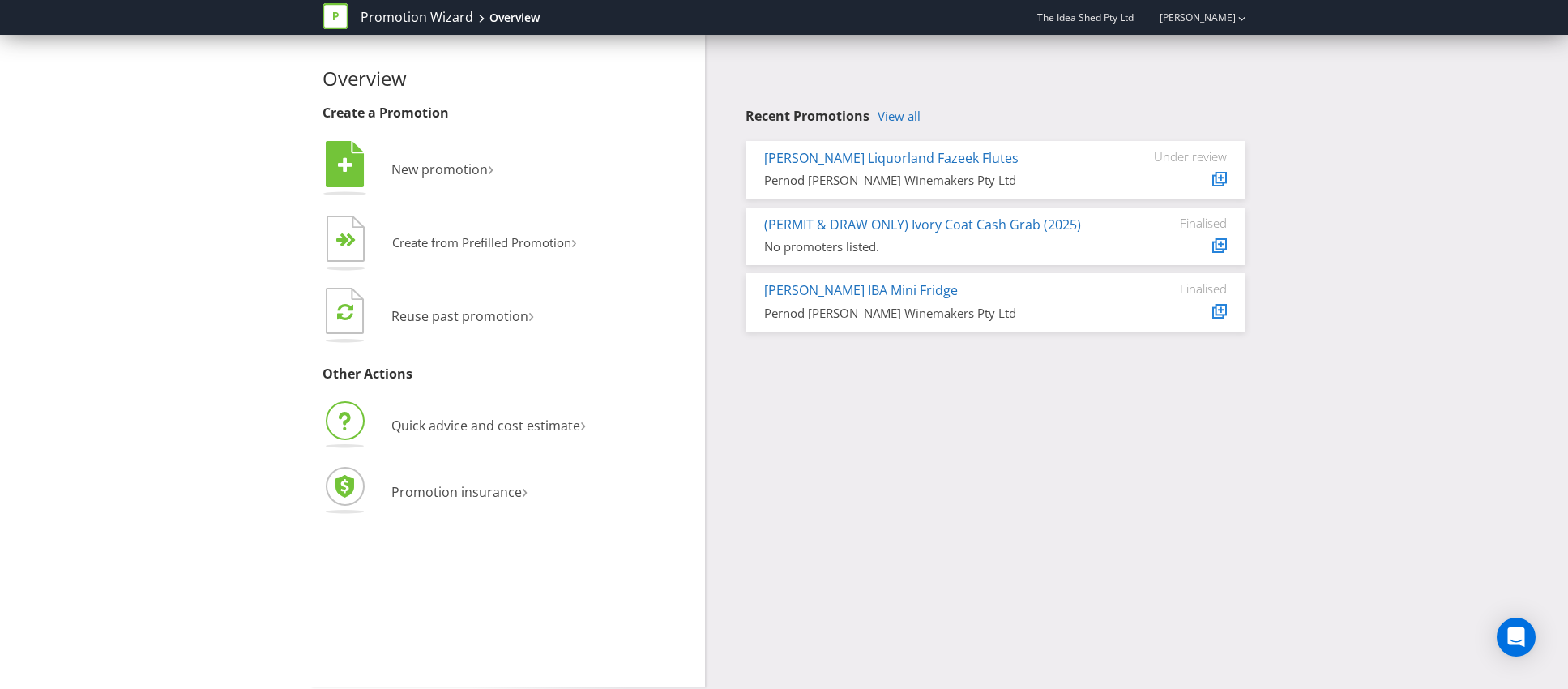 click on "Quick advice and cost estimate  ›" at bounding box center [508, 427] 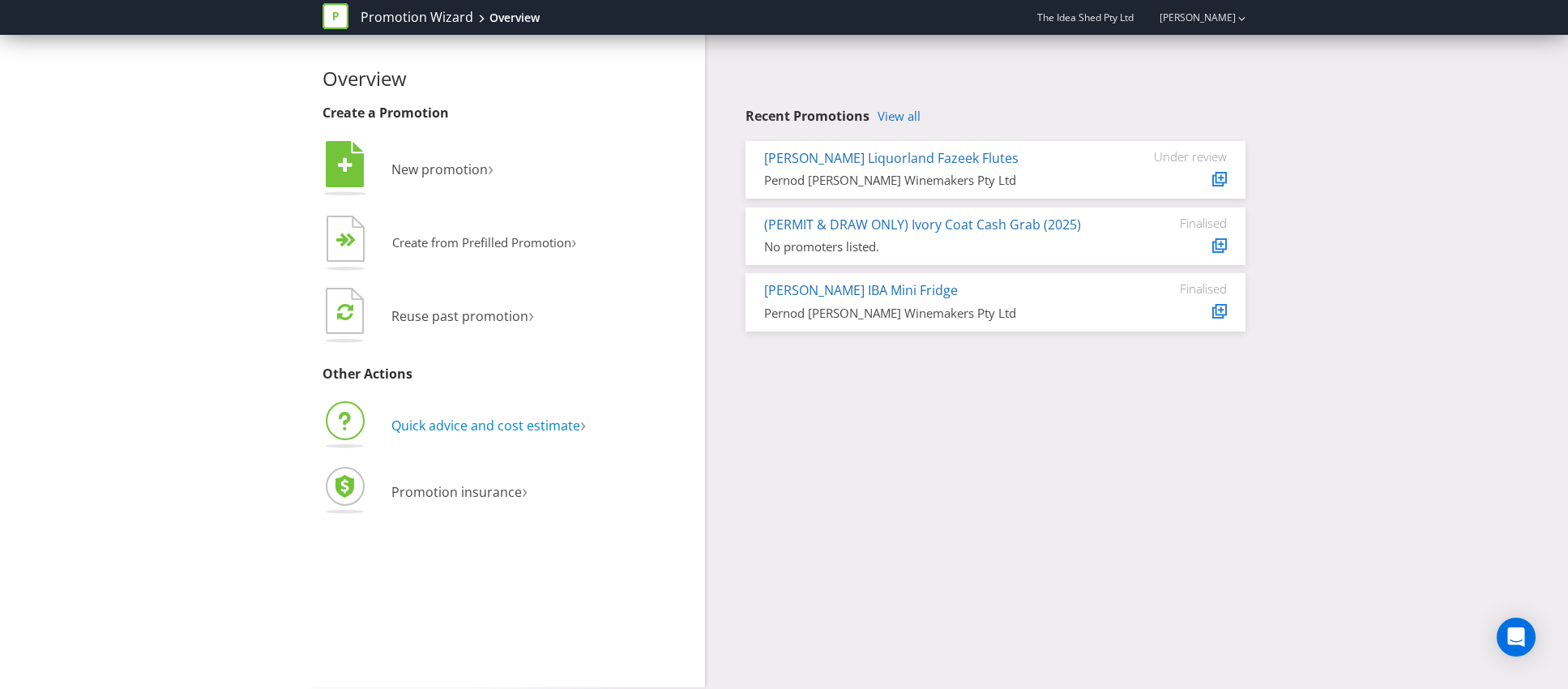 click on "Quick advice and cost estimate" at bounding box center (485, 426) 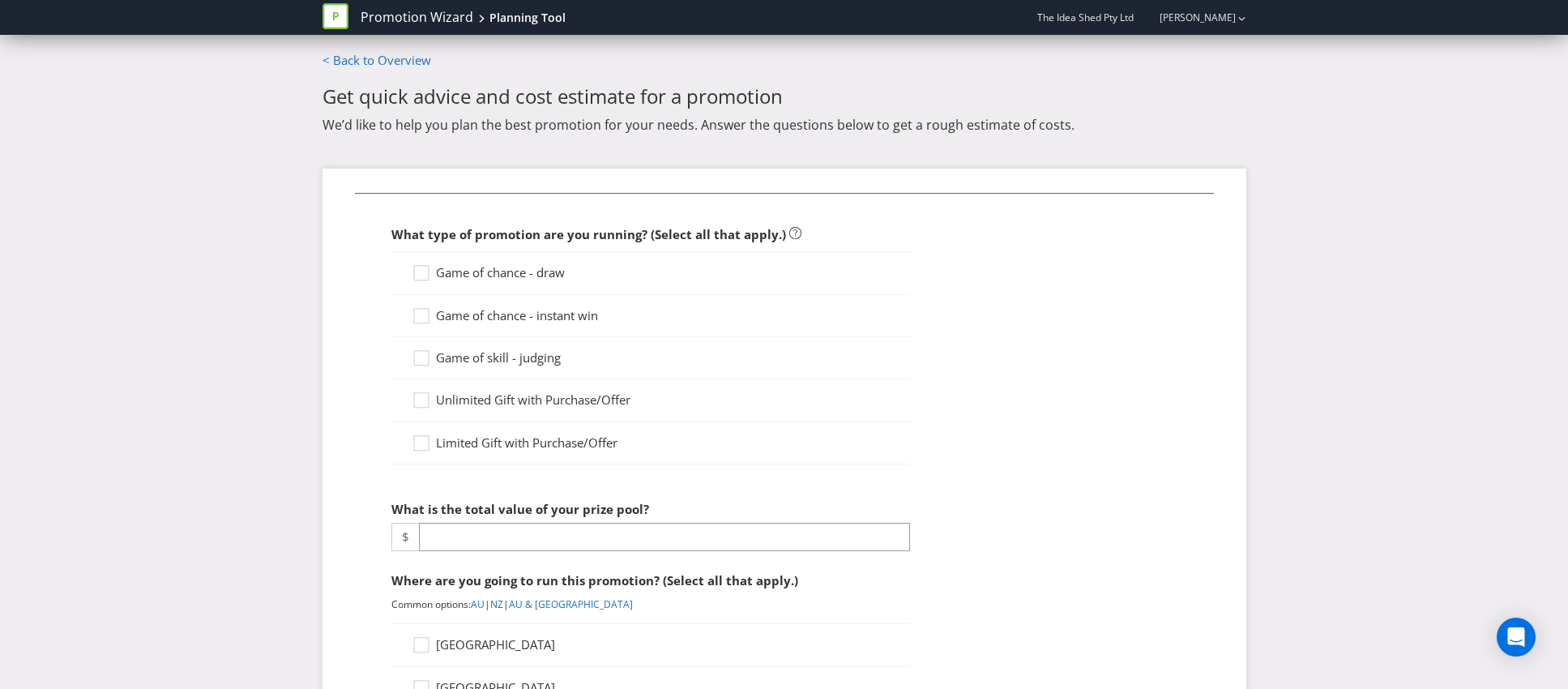 click on "Game of chance - draw" at bounding box center (500, 272) 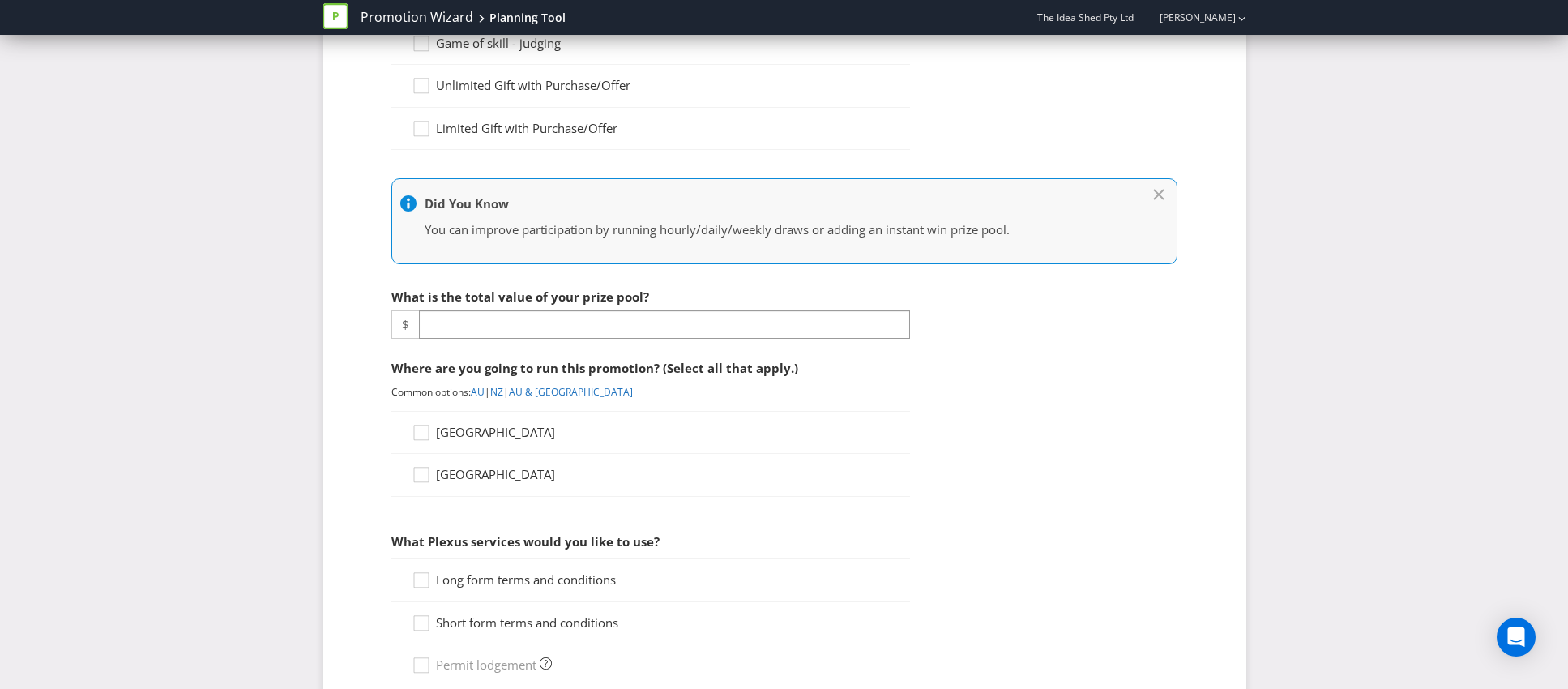 scroll, scrollTop: 360, scrollLeft: 0, axis: vertical 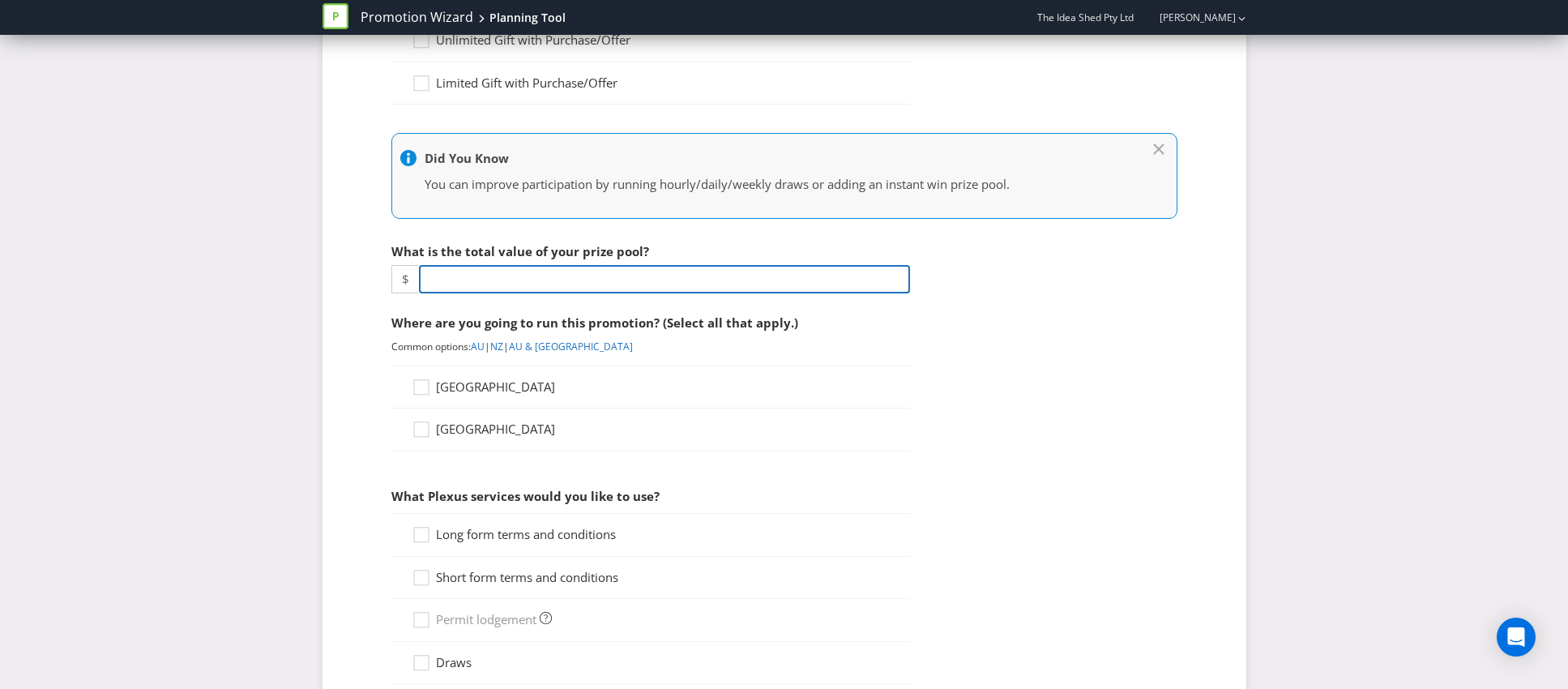click at bounding box center (664, 279) 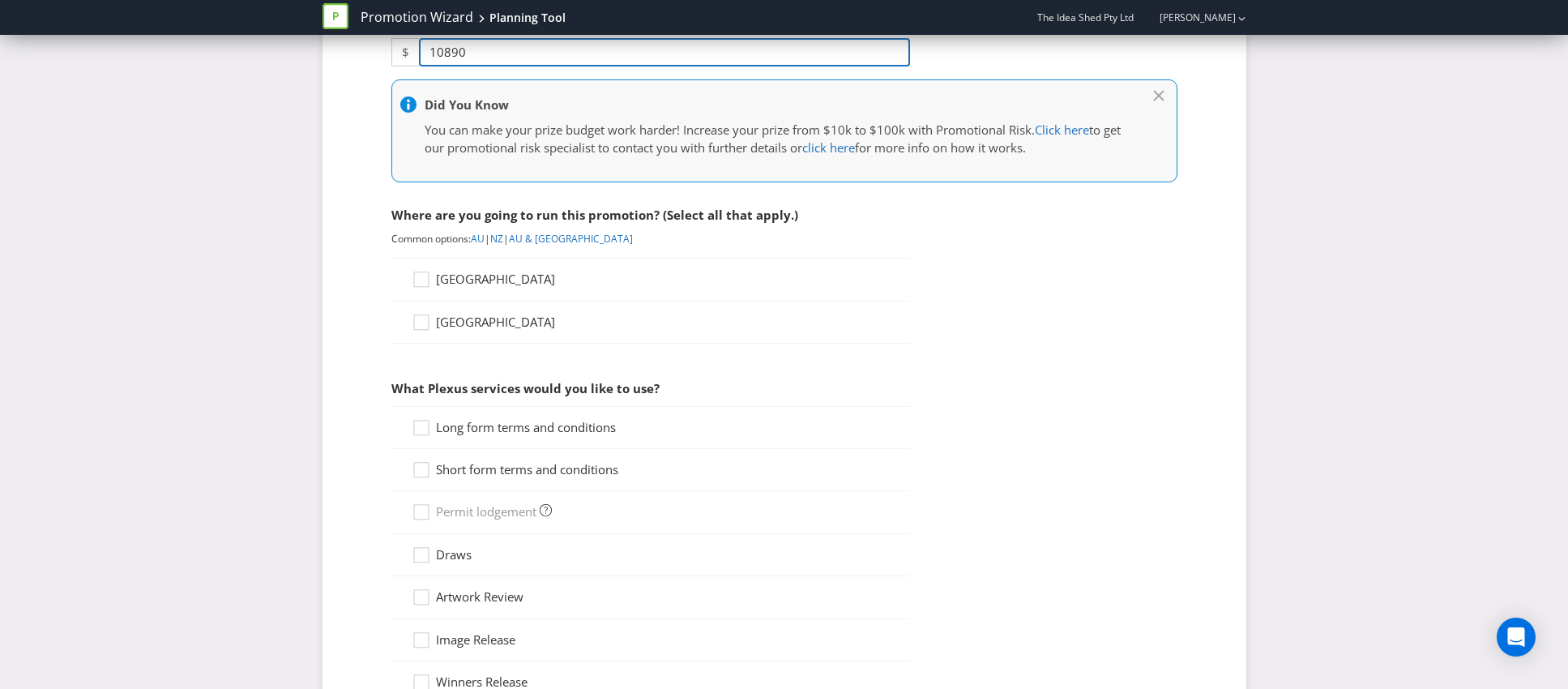 scroll, scrollTop: 629, scrollLeft: 0, axis: vertical 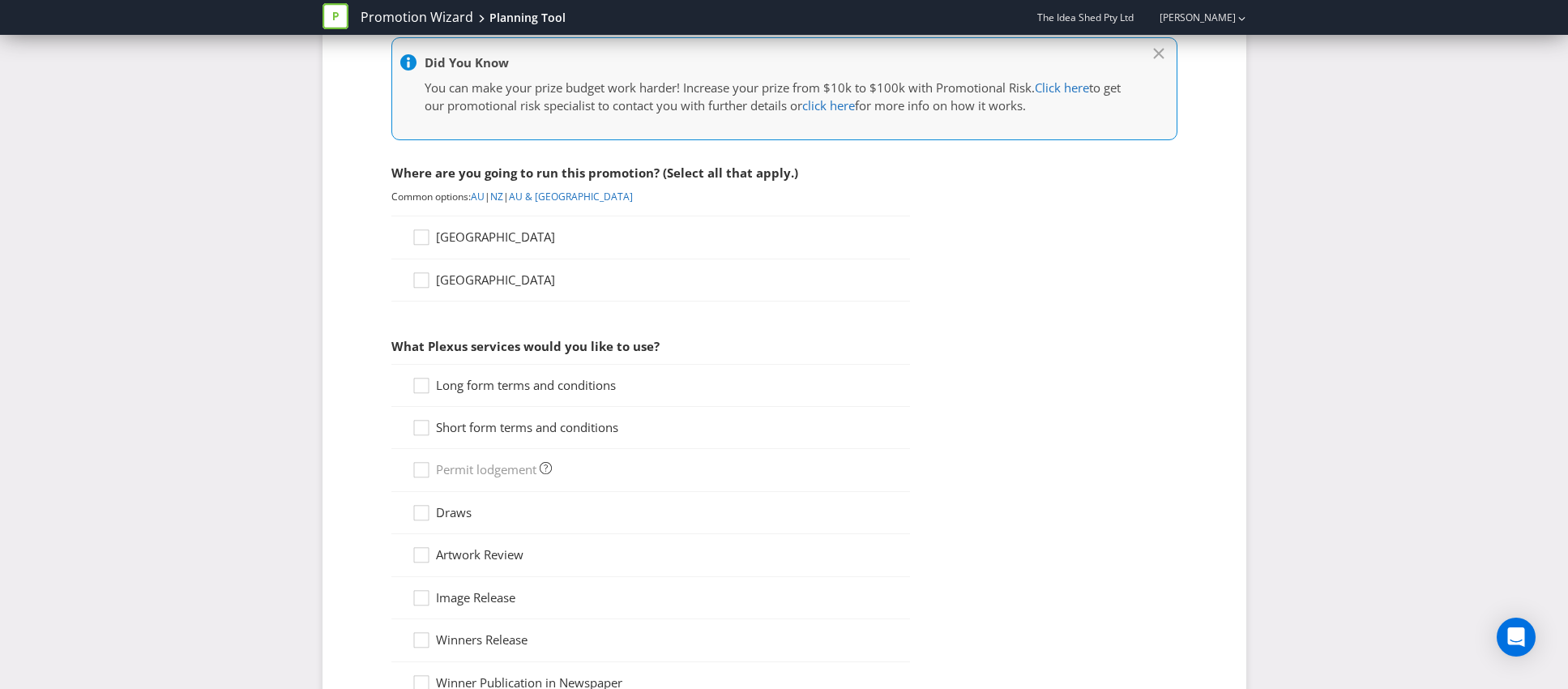 type on "10890" 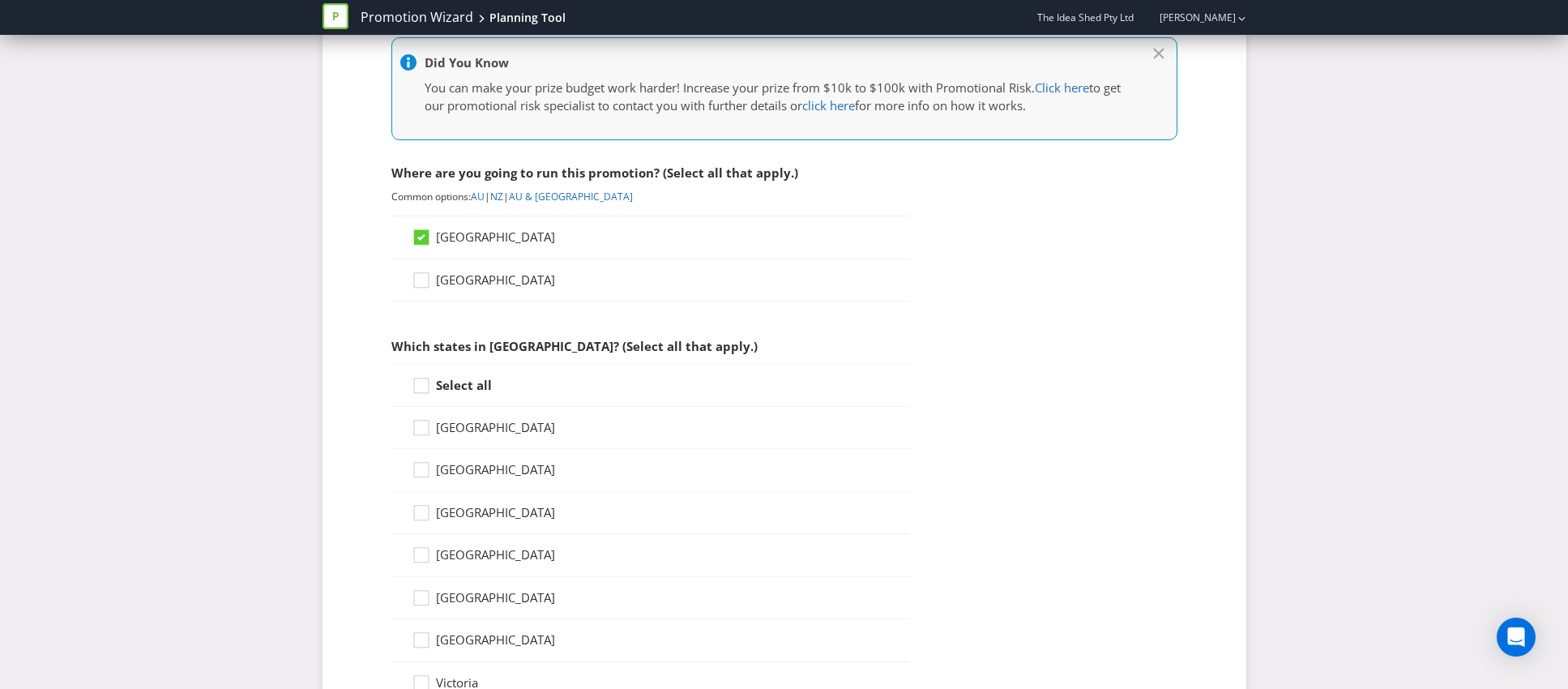 click at bounding box center [493, 385] 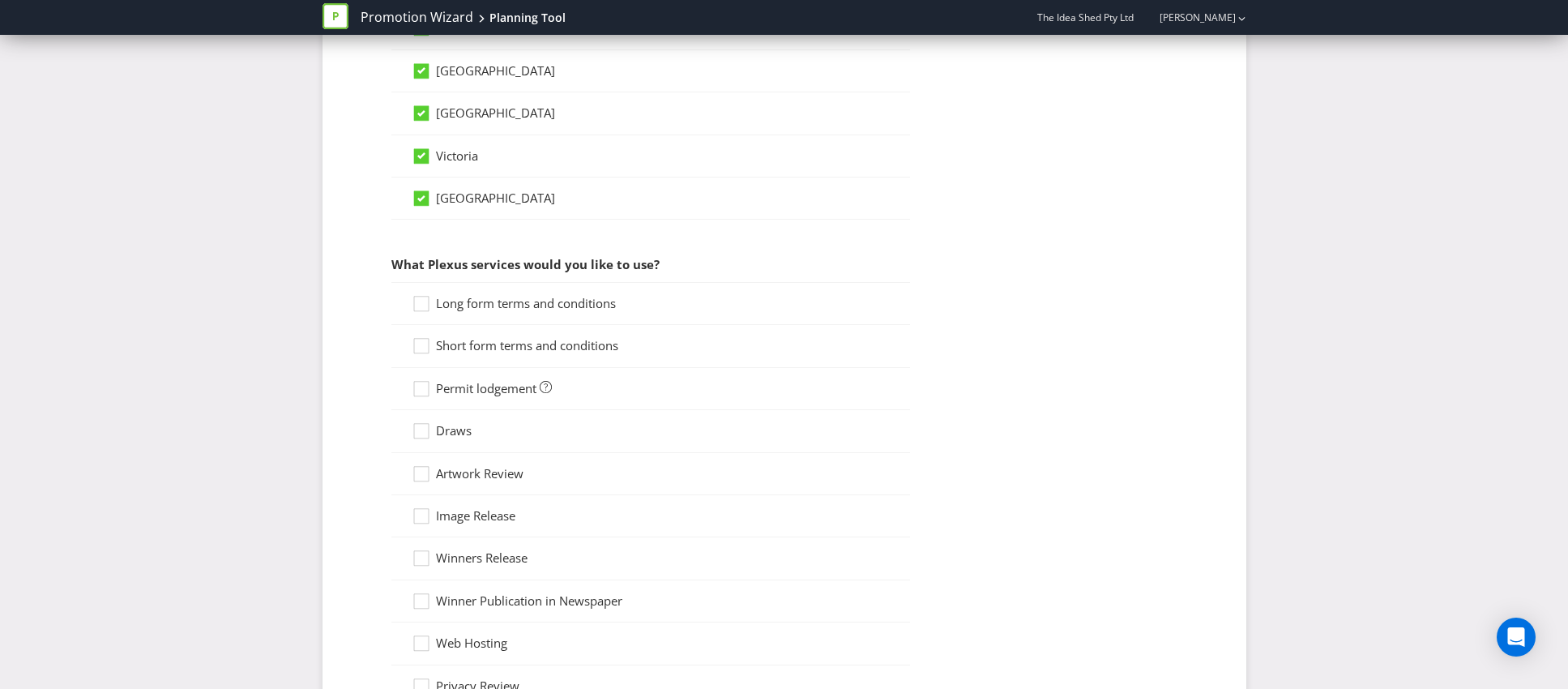 scroll, scrollTop: 1158, scrollLeft: 0, axis: vertical 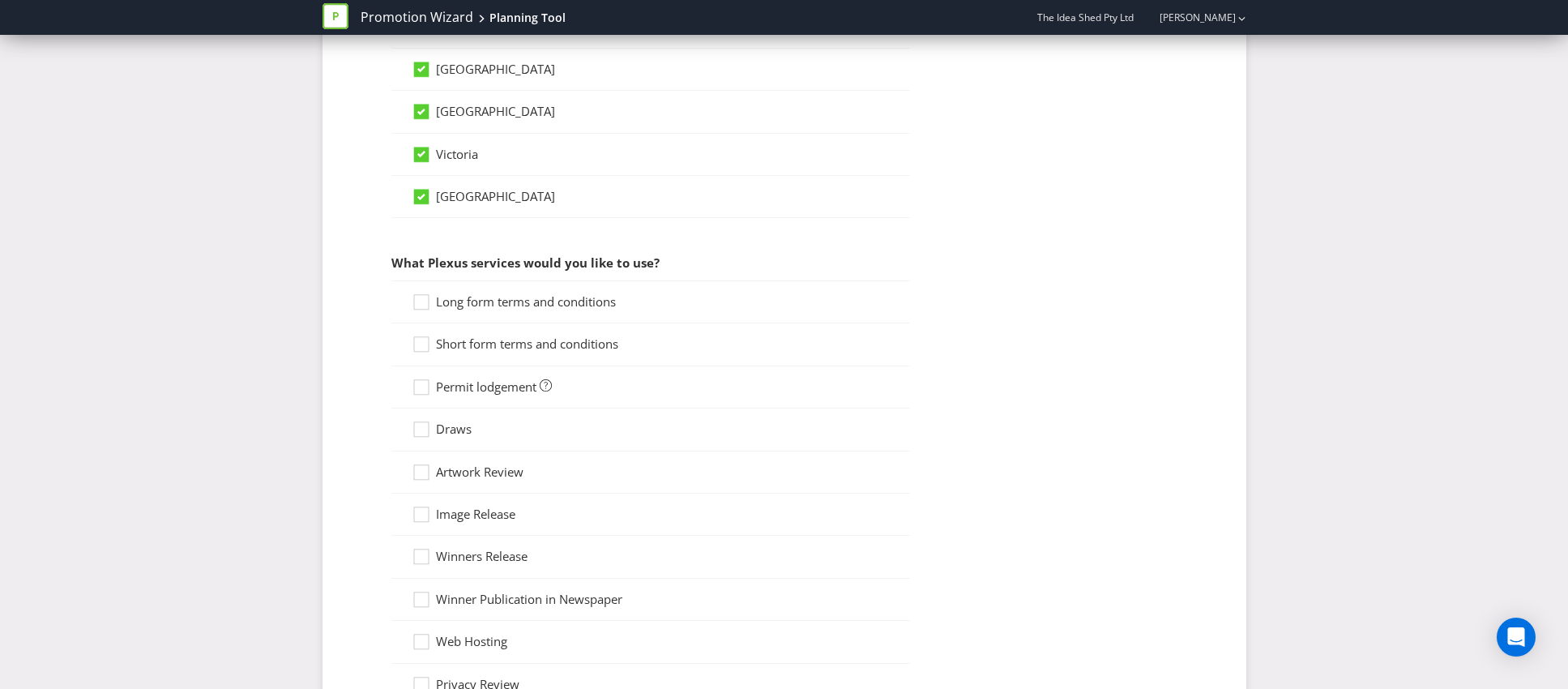drag, startPoint x: 502, startPoint y: 309, endPoint x: 503, endPoint y: 343, distance: 34.014703 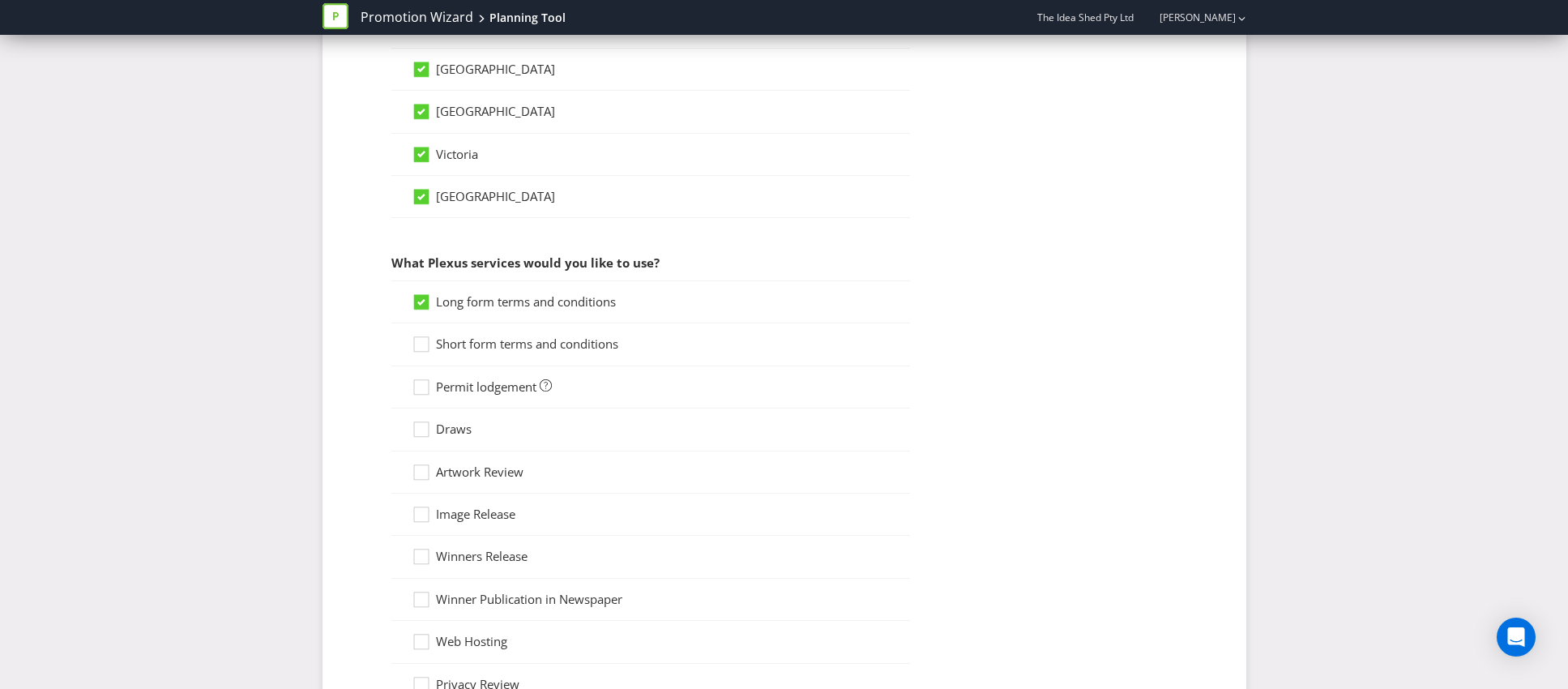 drag, startPoint x: 504, startPoint y: 347, endPoint x: 504, endPoint y: 366, distance: 19 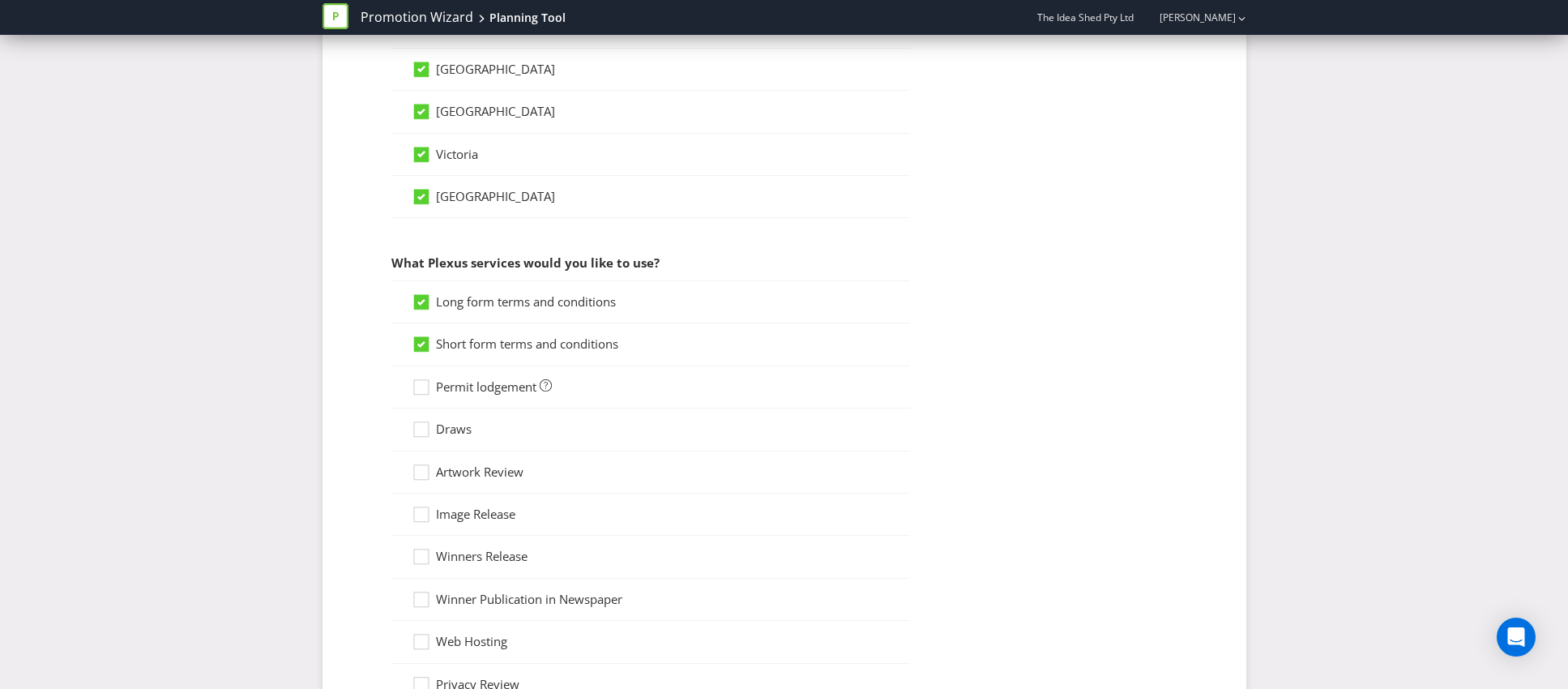 click on "Permit lodgement" at bounding box center (651, 387) 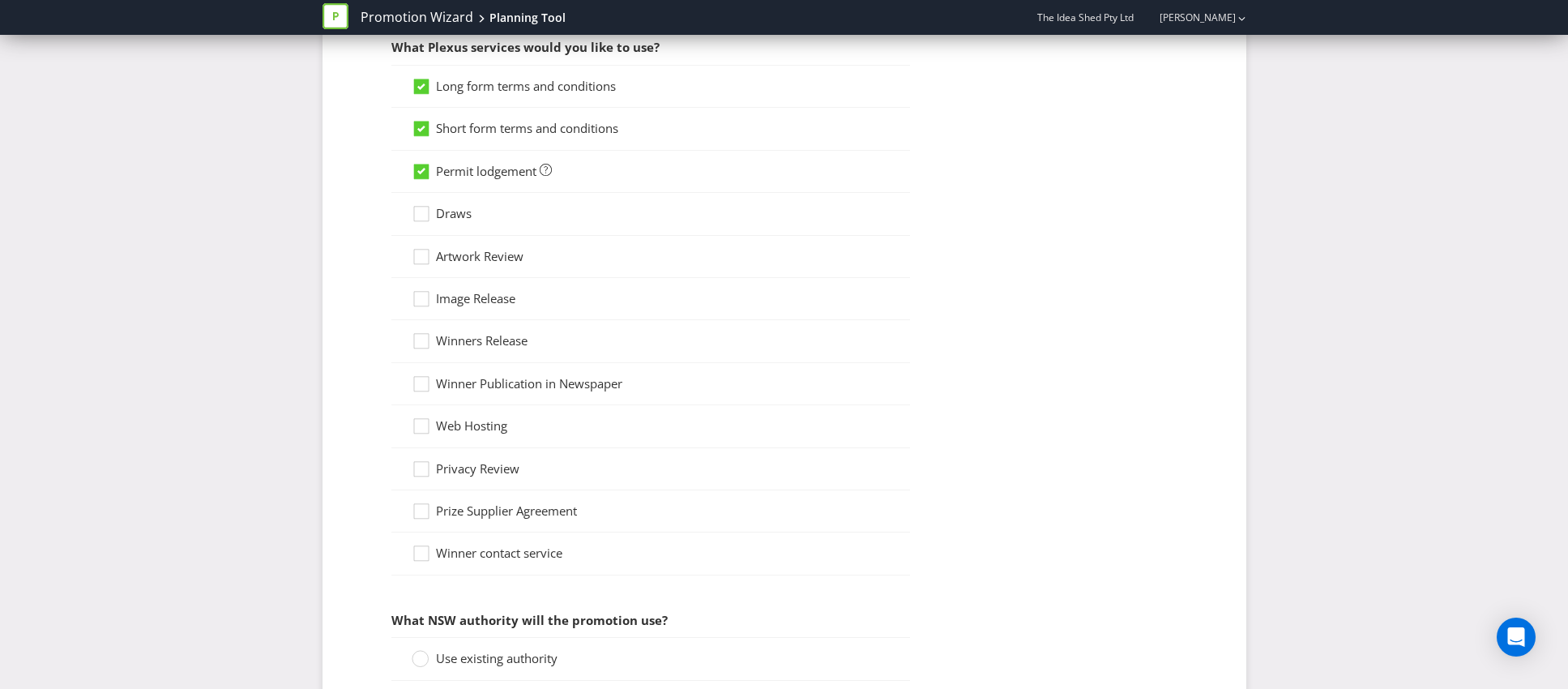 scroll, scrollTop: 1629, scrollLeft: 0, axis: vertical 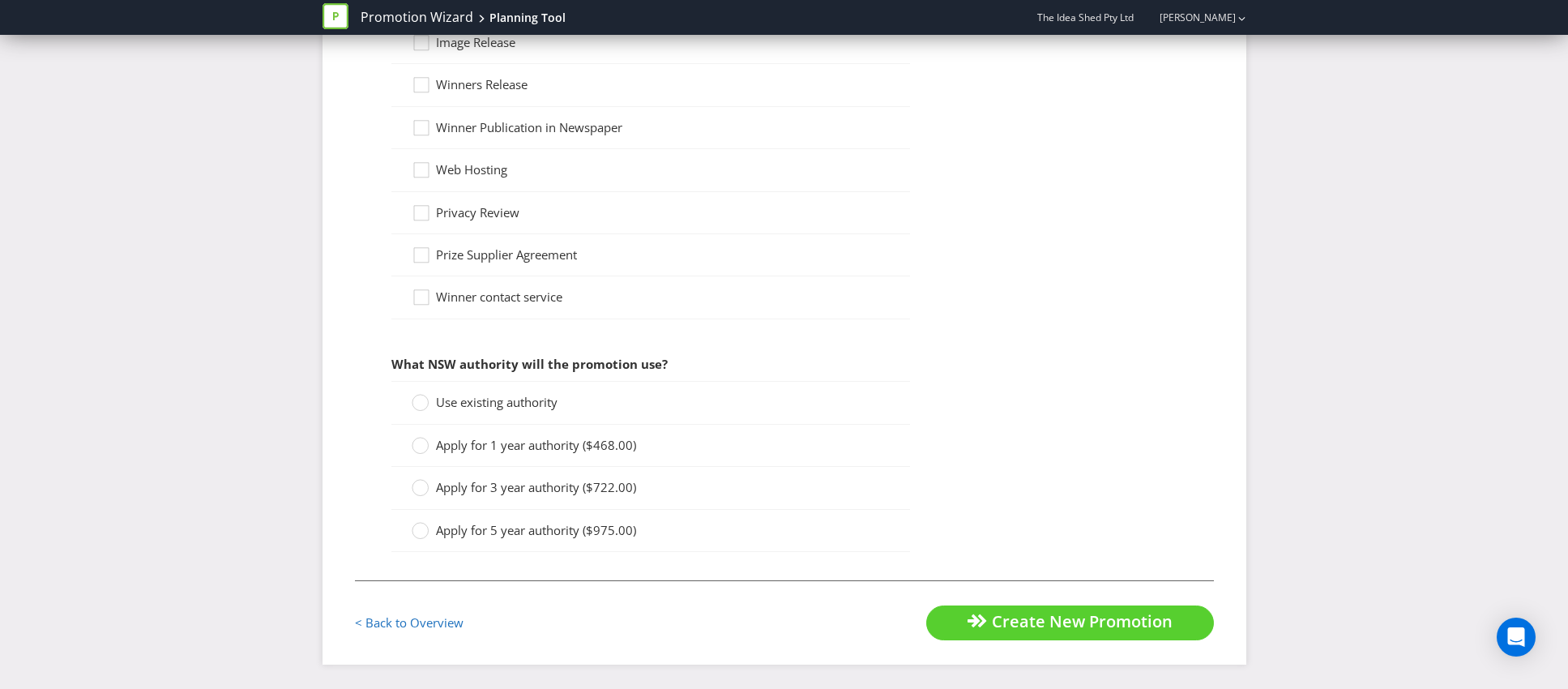 click on "Use existing authority" at bounding box center (651, 402) 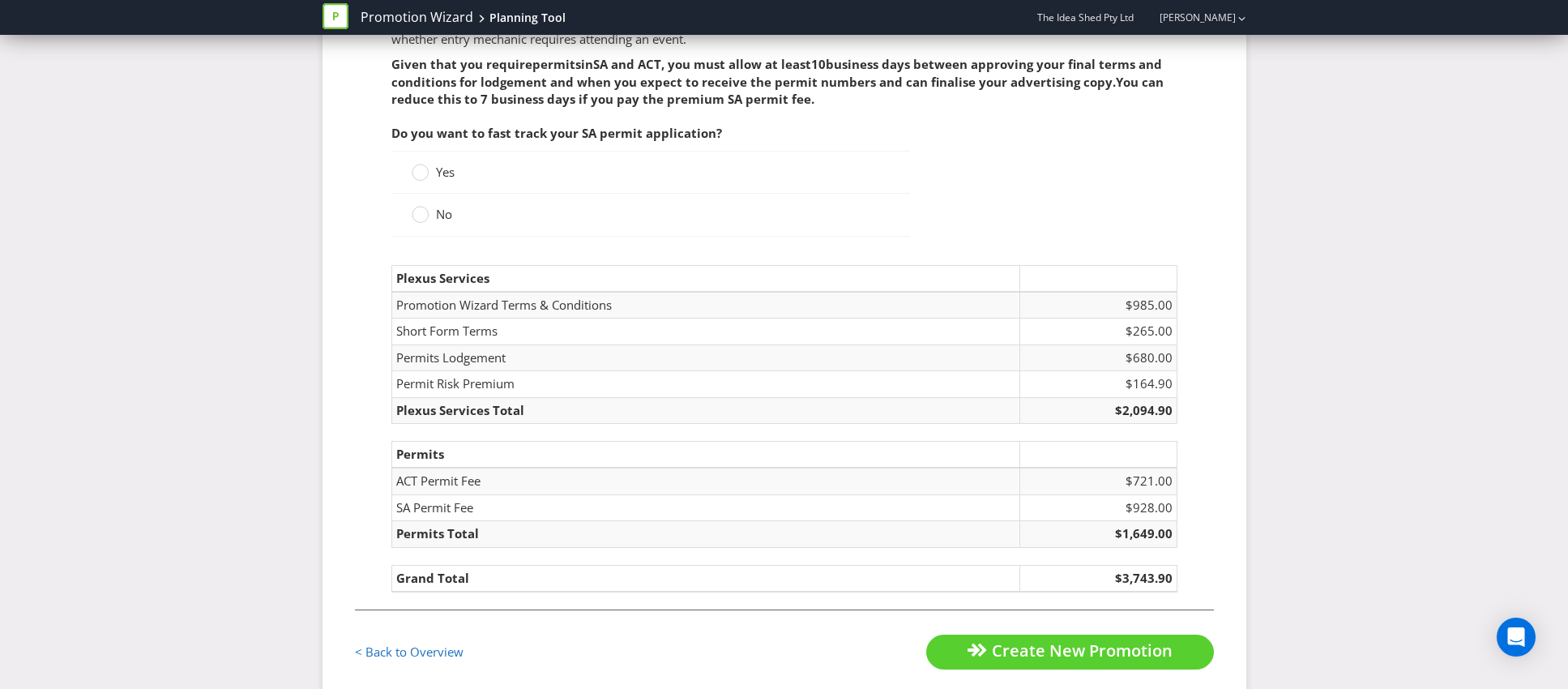 scroll, scrollTop: 2288, scrollLeft: 0, axis: vertical 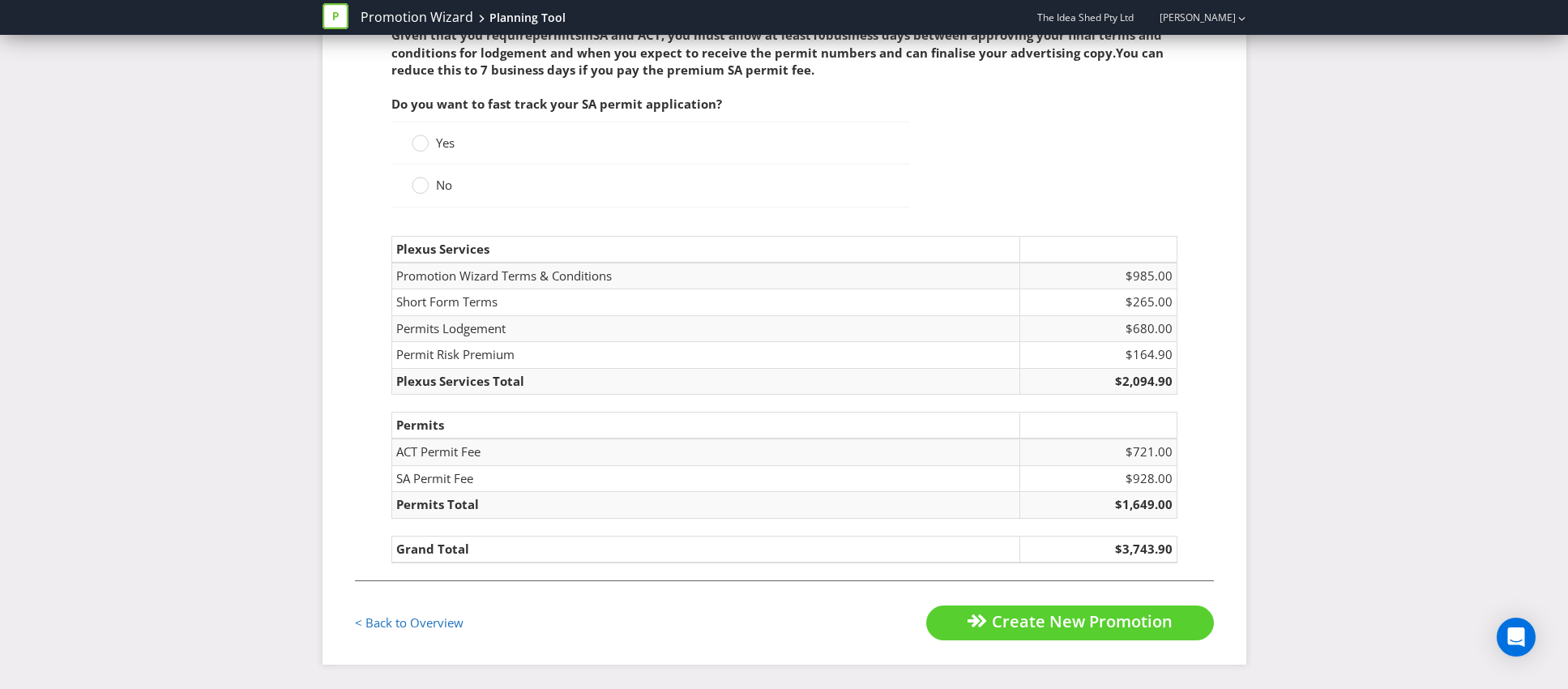 click on "Yes" at bounding box center (445, 143) 